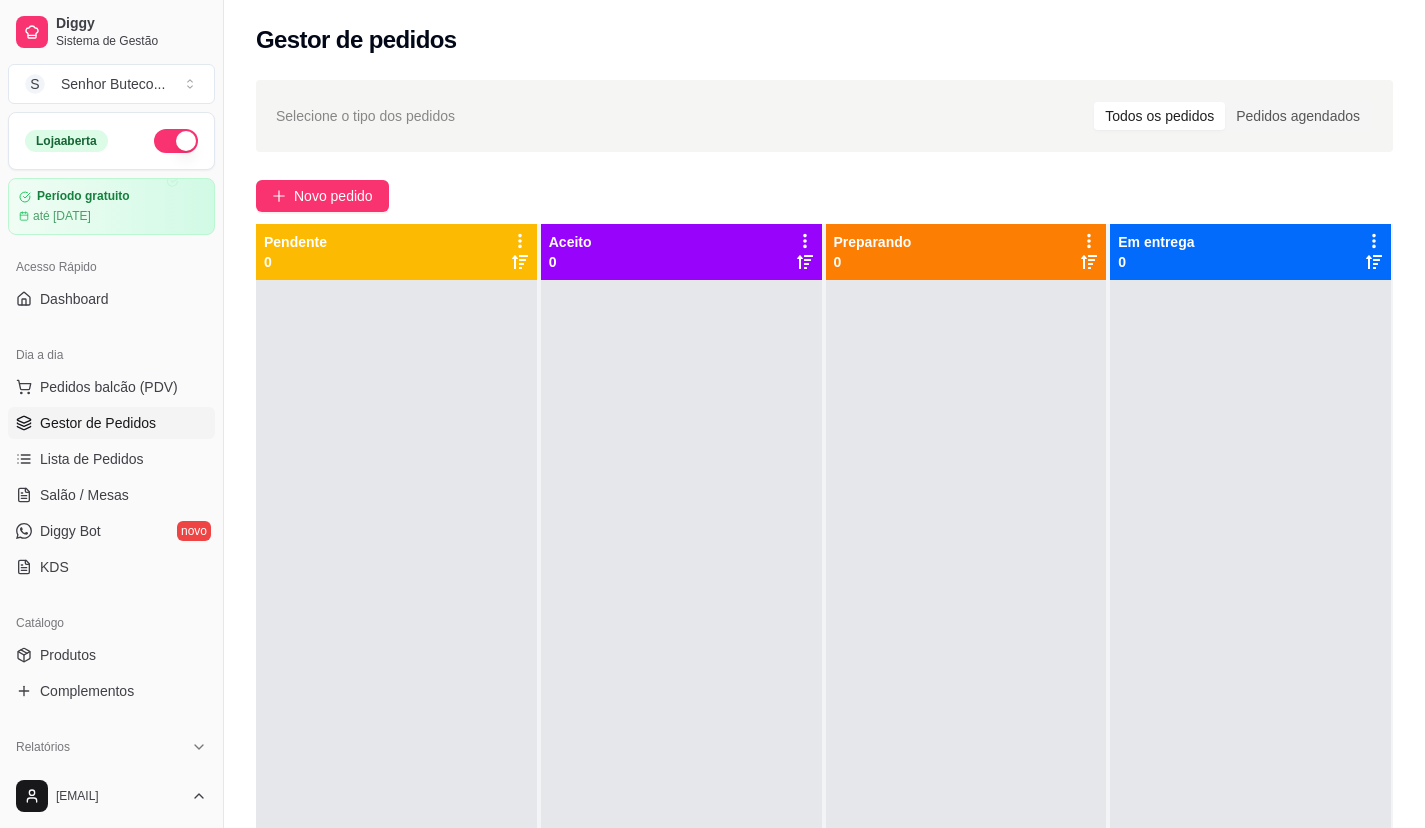 scroll, scrollTop: 0, scrollLeft: 0, axis: both 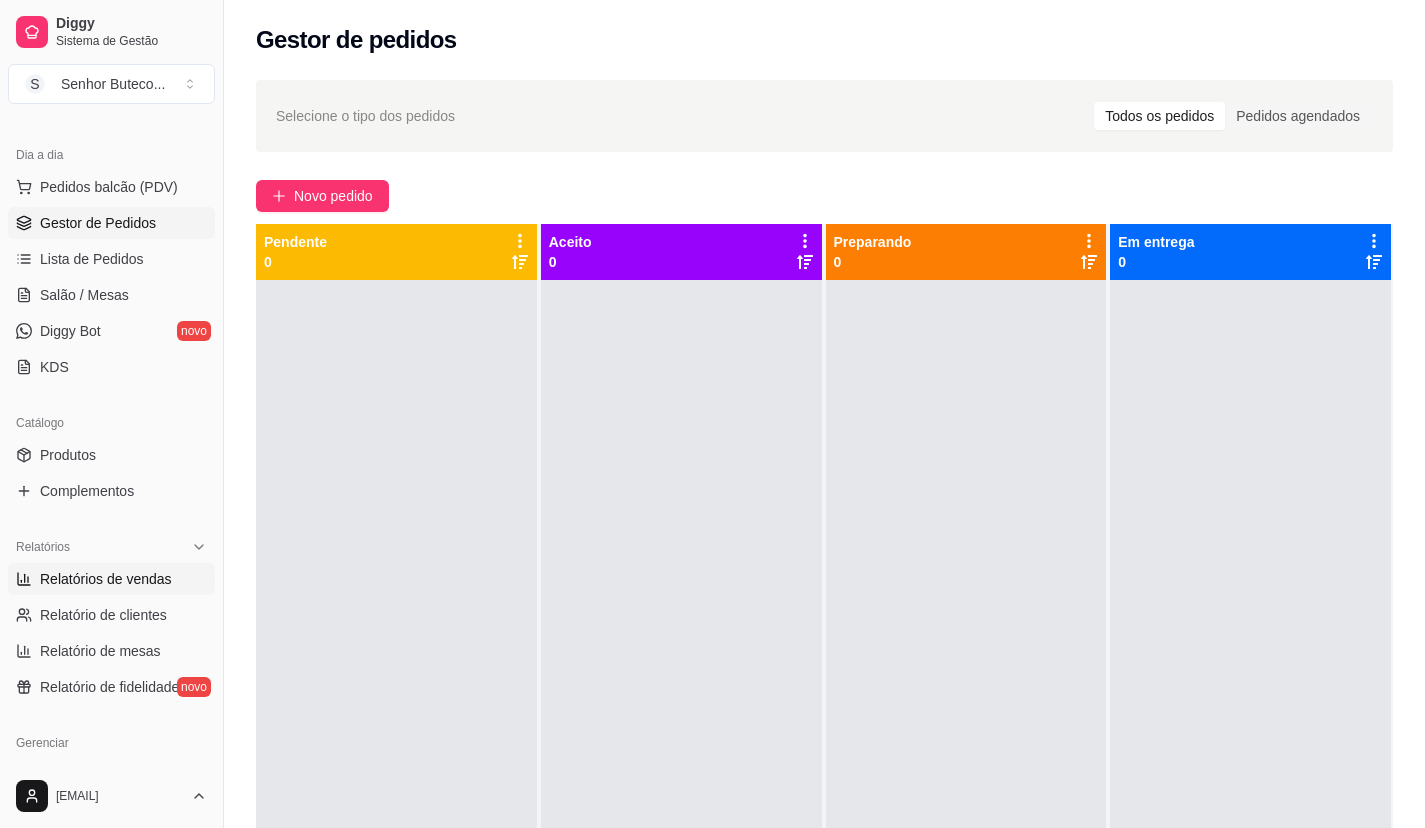 click on "Relatórios de vendas" at bounding box center (111, 579) 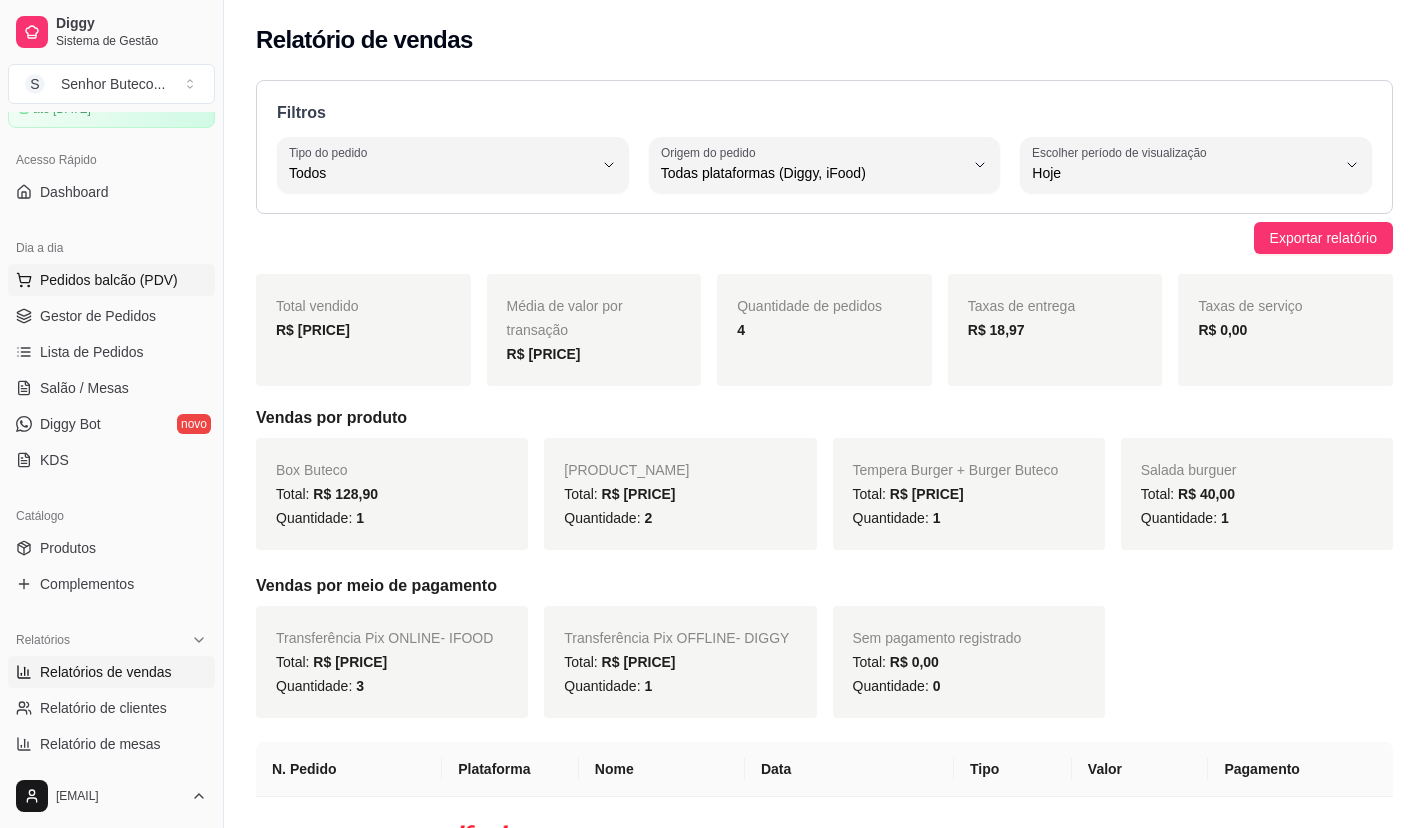scroll, scrollTop: 0, scrollLeft: 0, axis: both 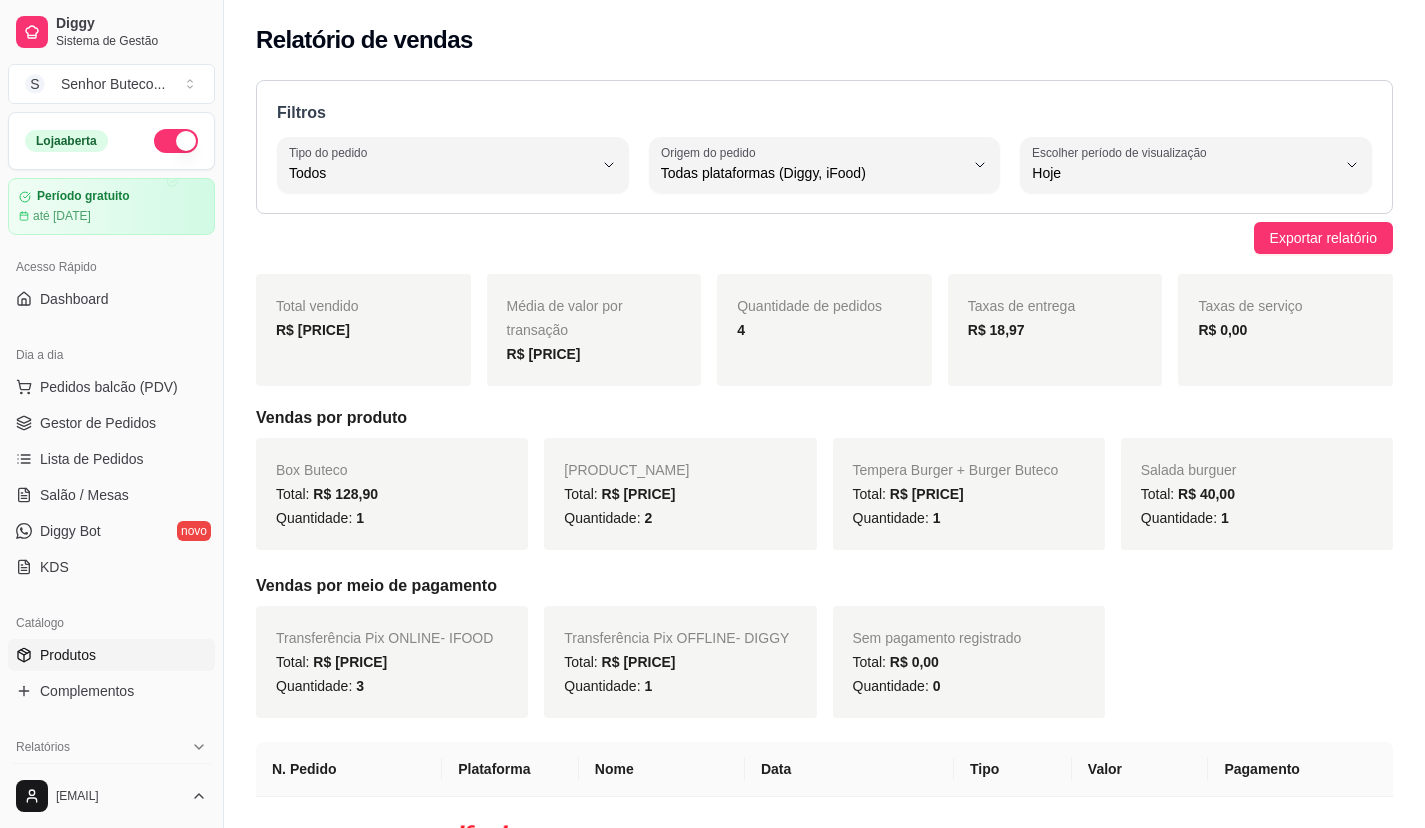 click on "Produtos" at bounding box center (68, 655) 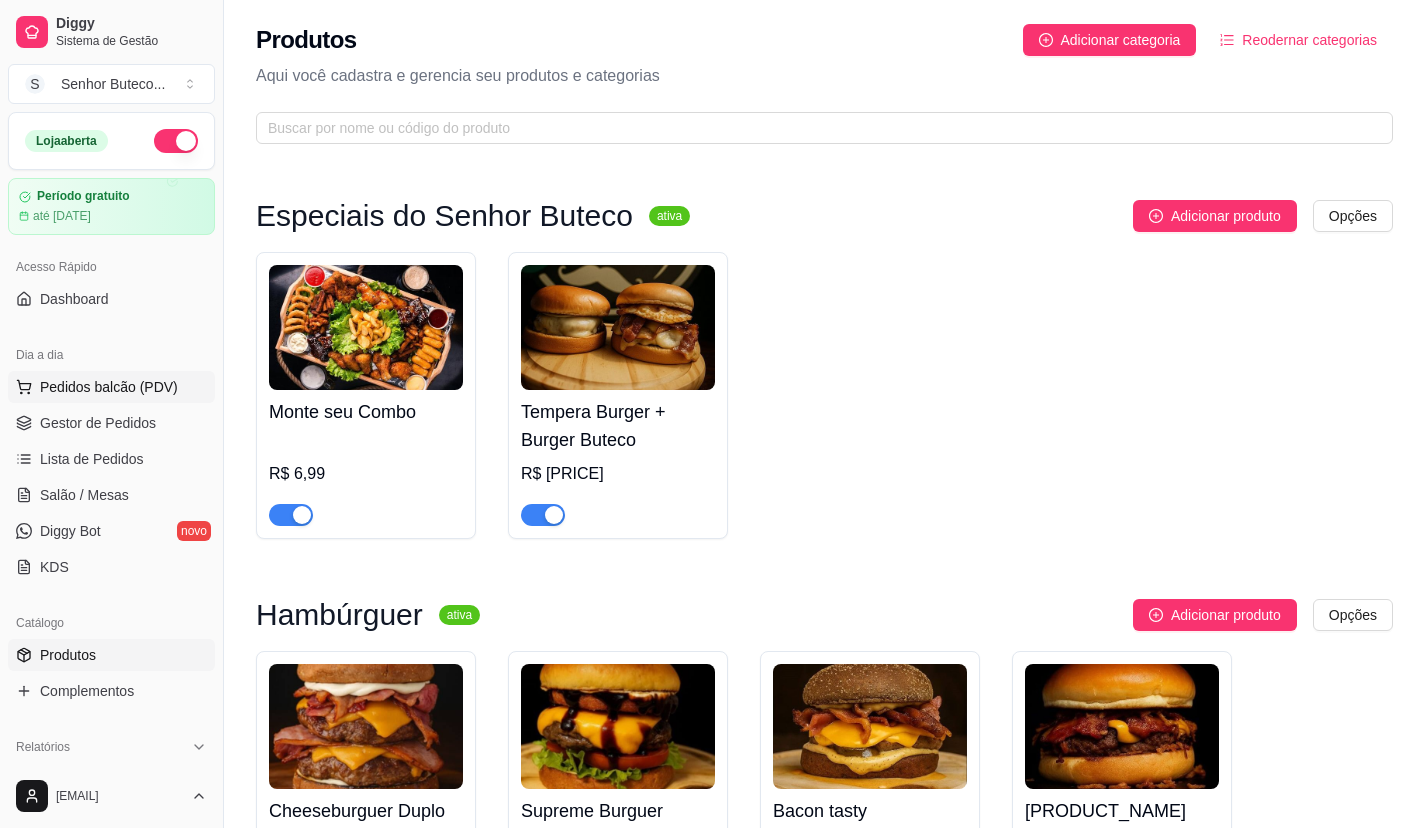 click on "Pedidos balcão (PDV)" at bounding box center [109, 387] 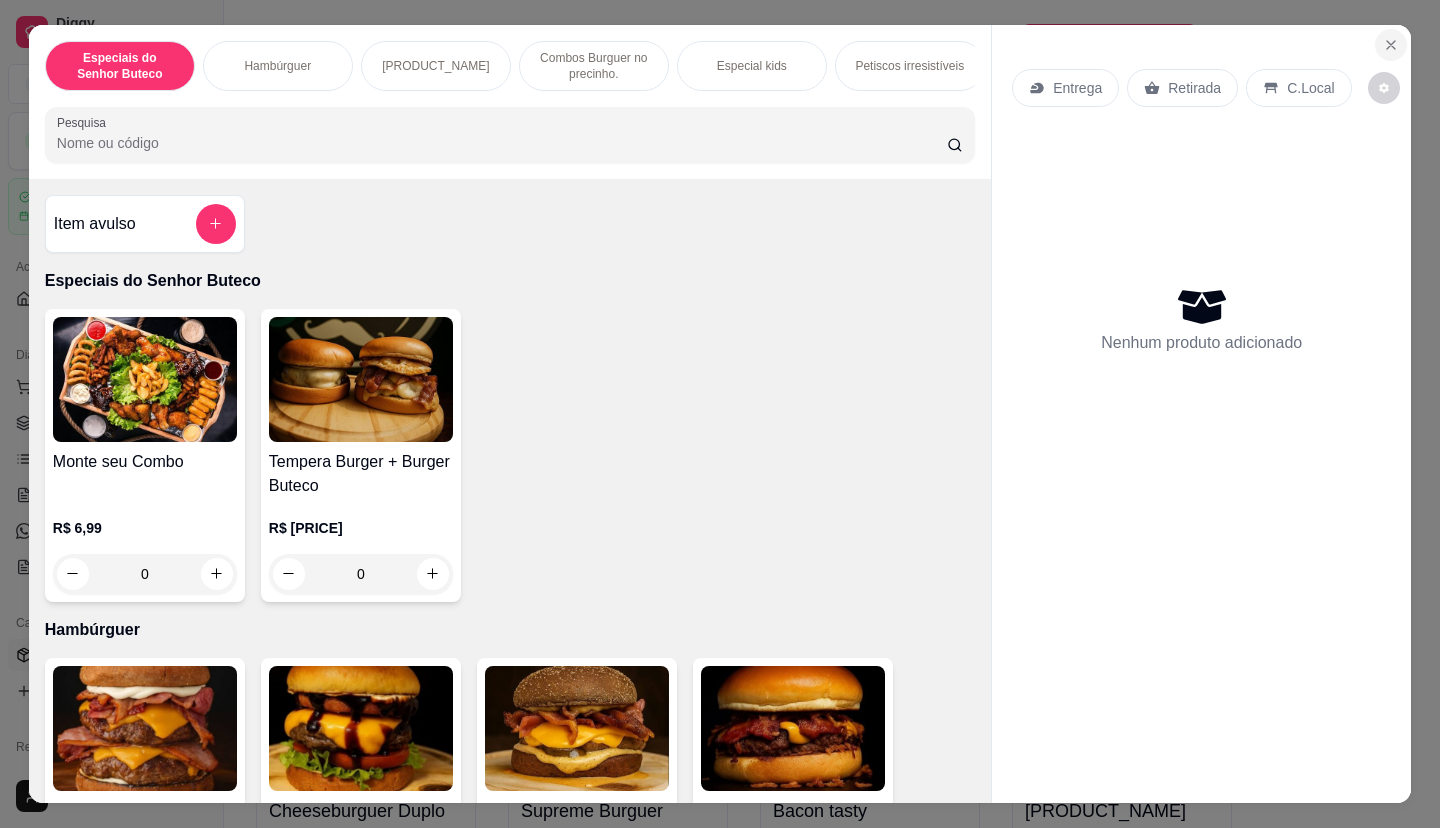 click 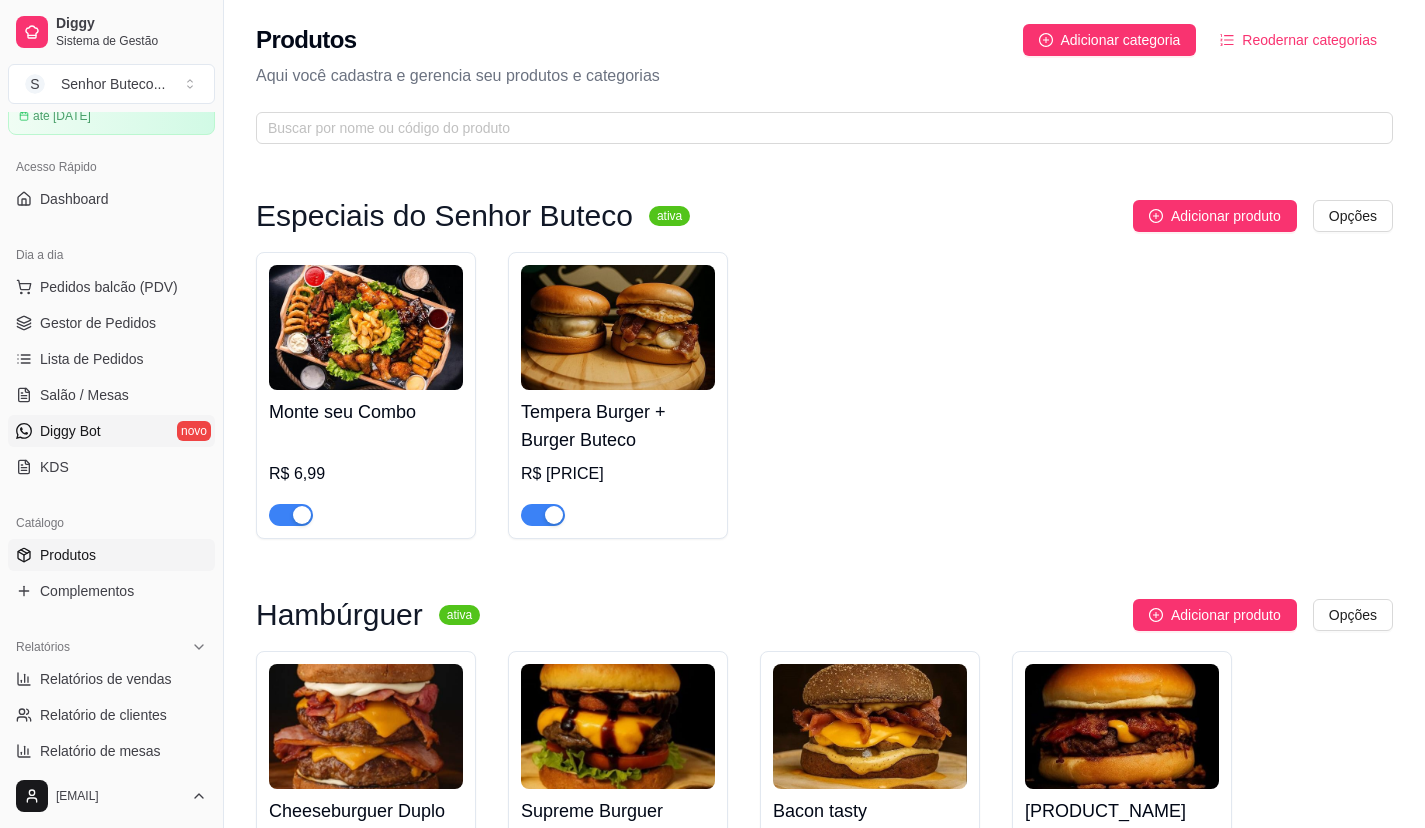 scroll, scrollTop: 0, scrollLeft: 0, axis: both 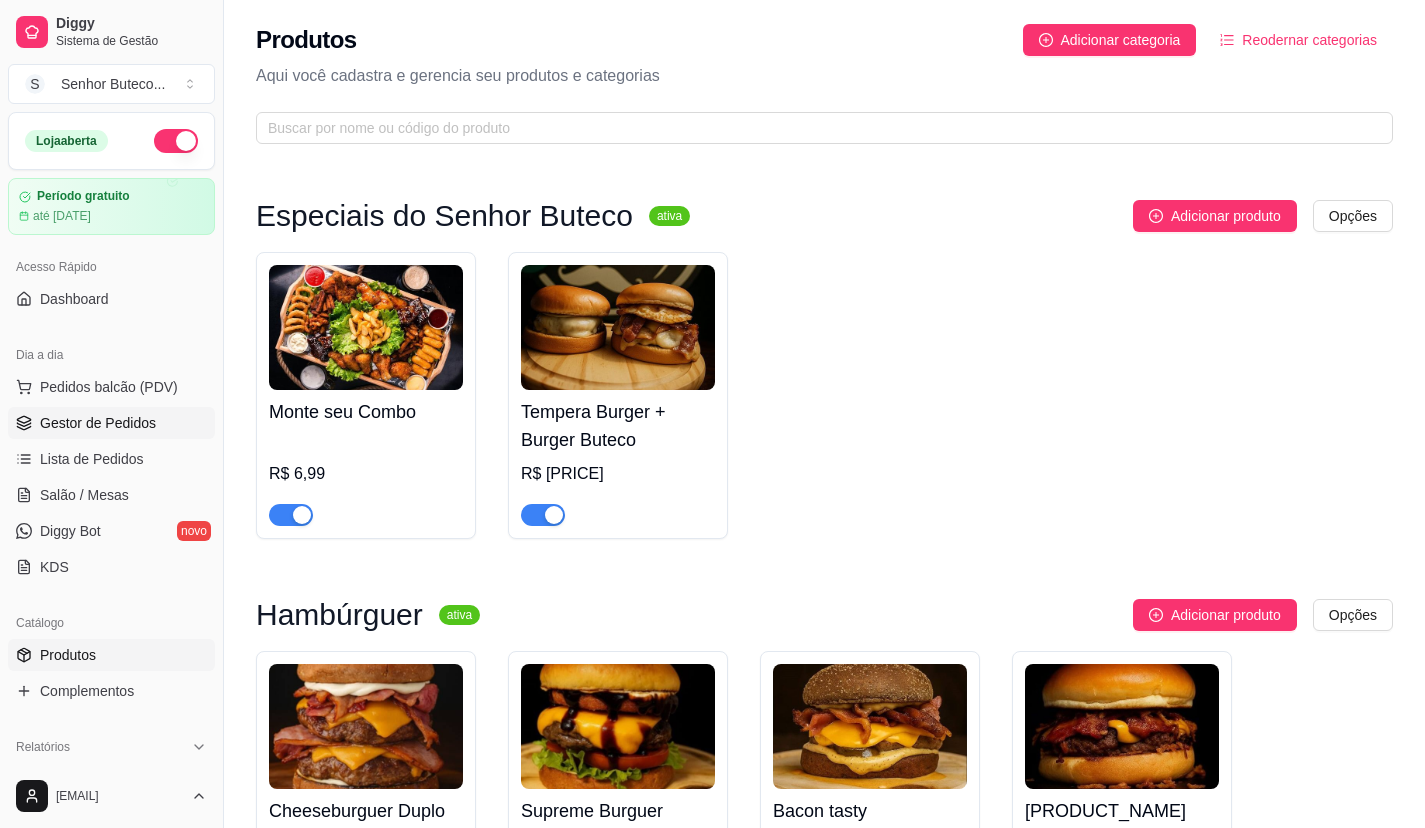 click on "Gestor de Pedidos" at bounding box center (111, 423) 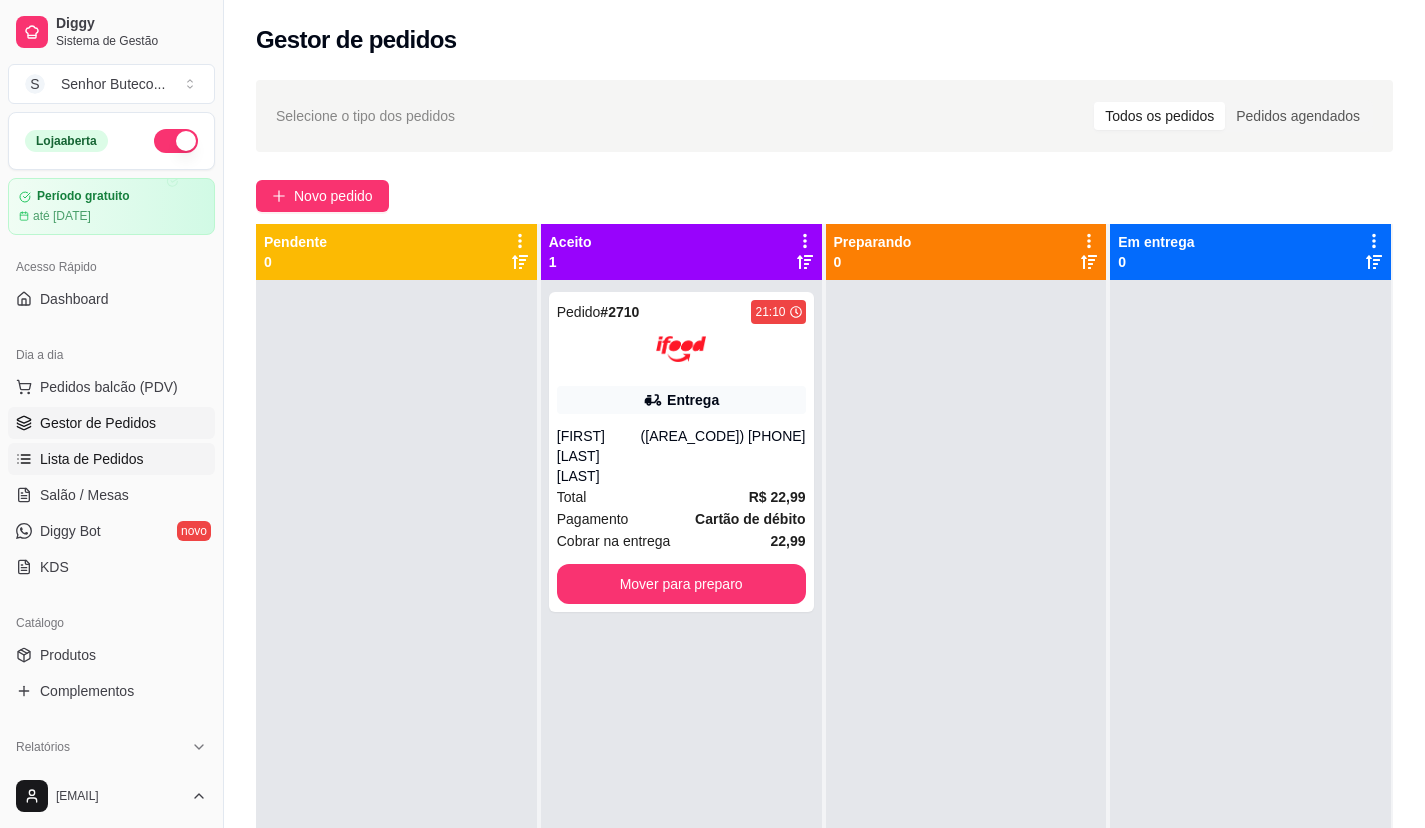 click on "Lista de Pedidos" at bounding box center (111, 459) 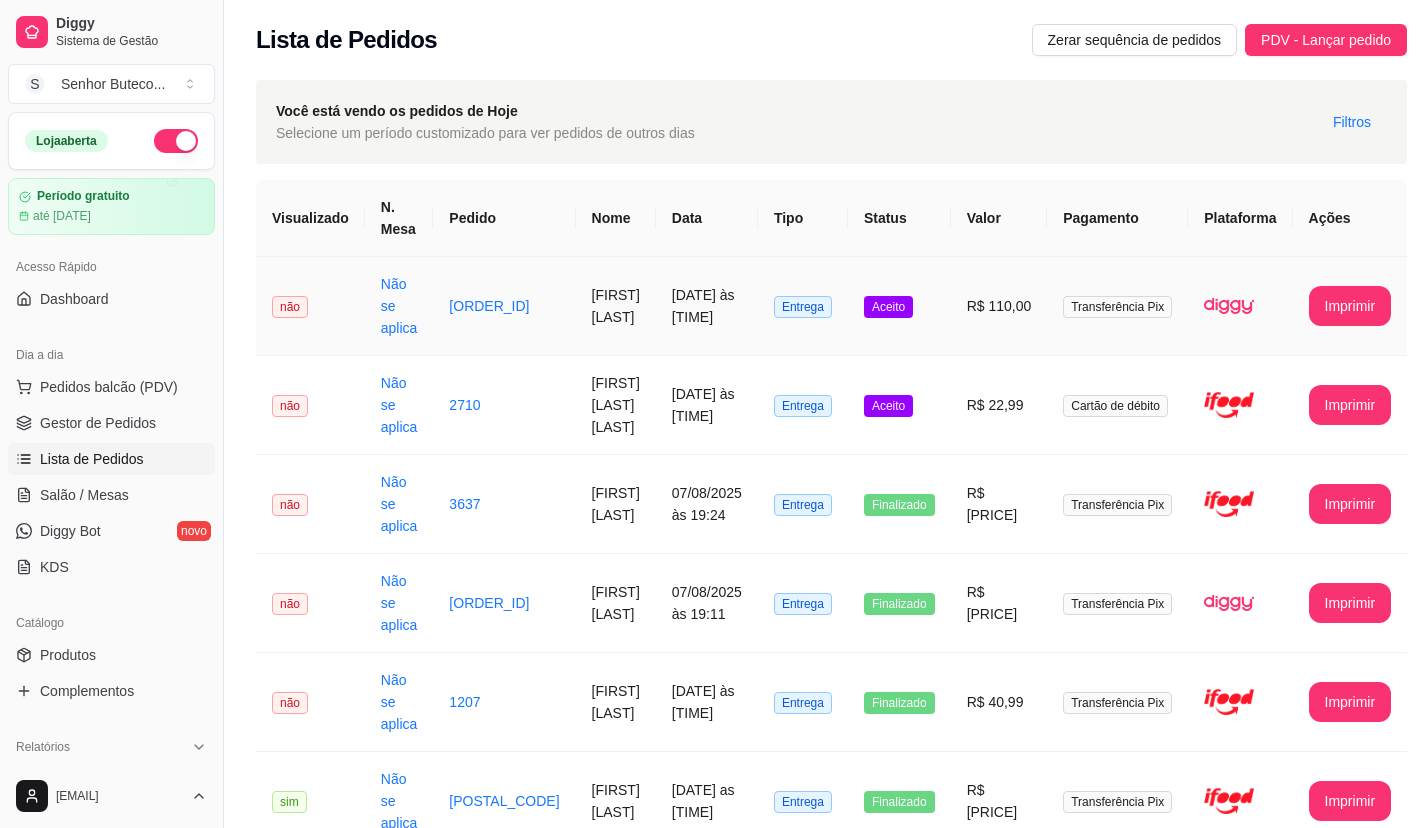 click on "Transferência Pix" at bounding box center (1117, 307) 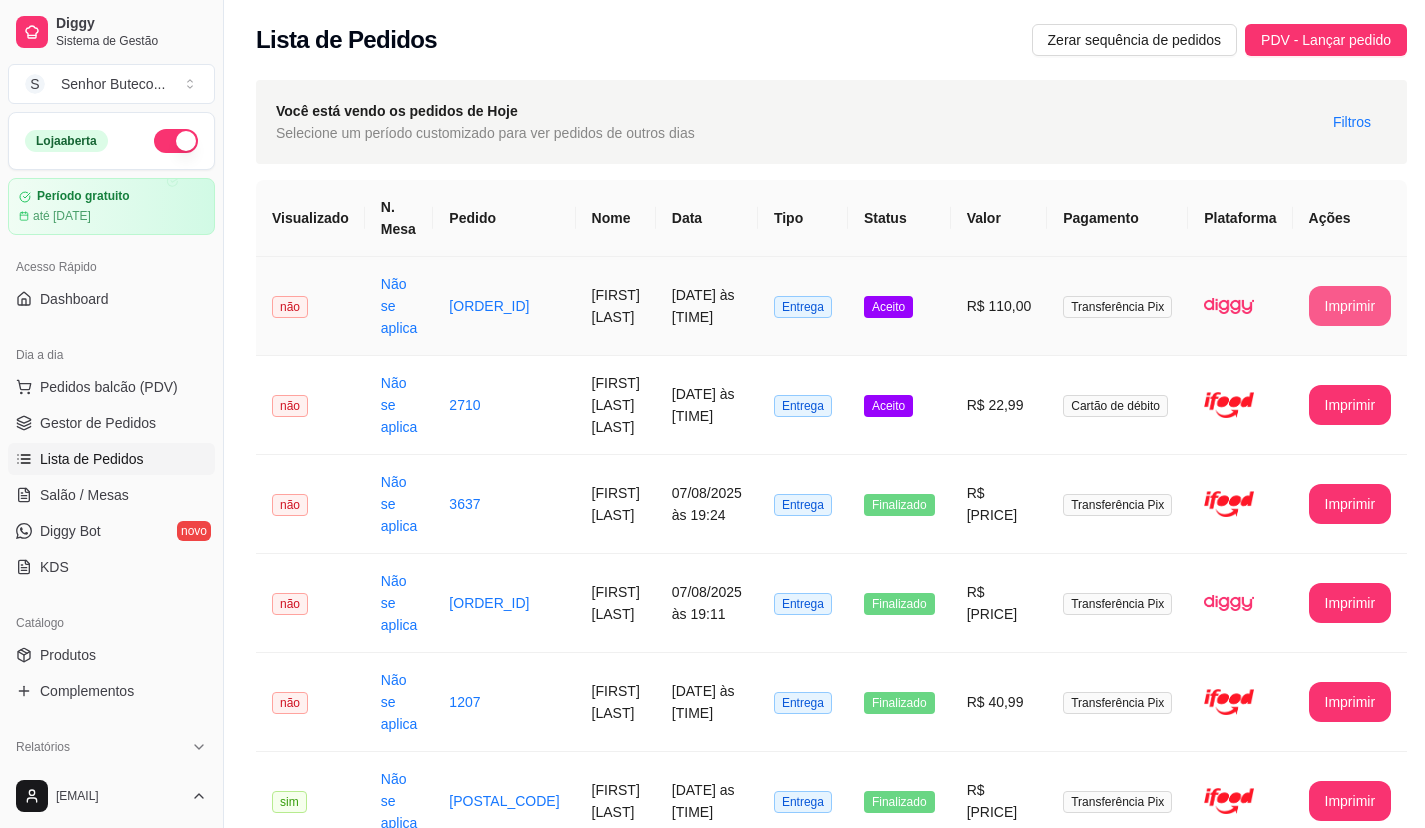 click on "Imprimir" at bounding box center (1350, 306) 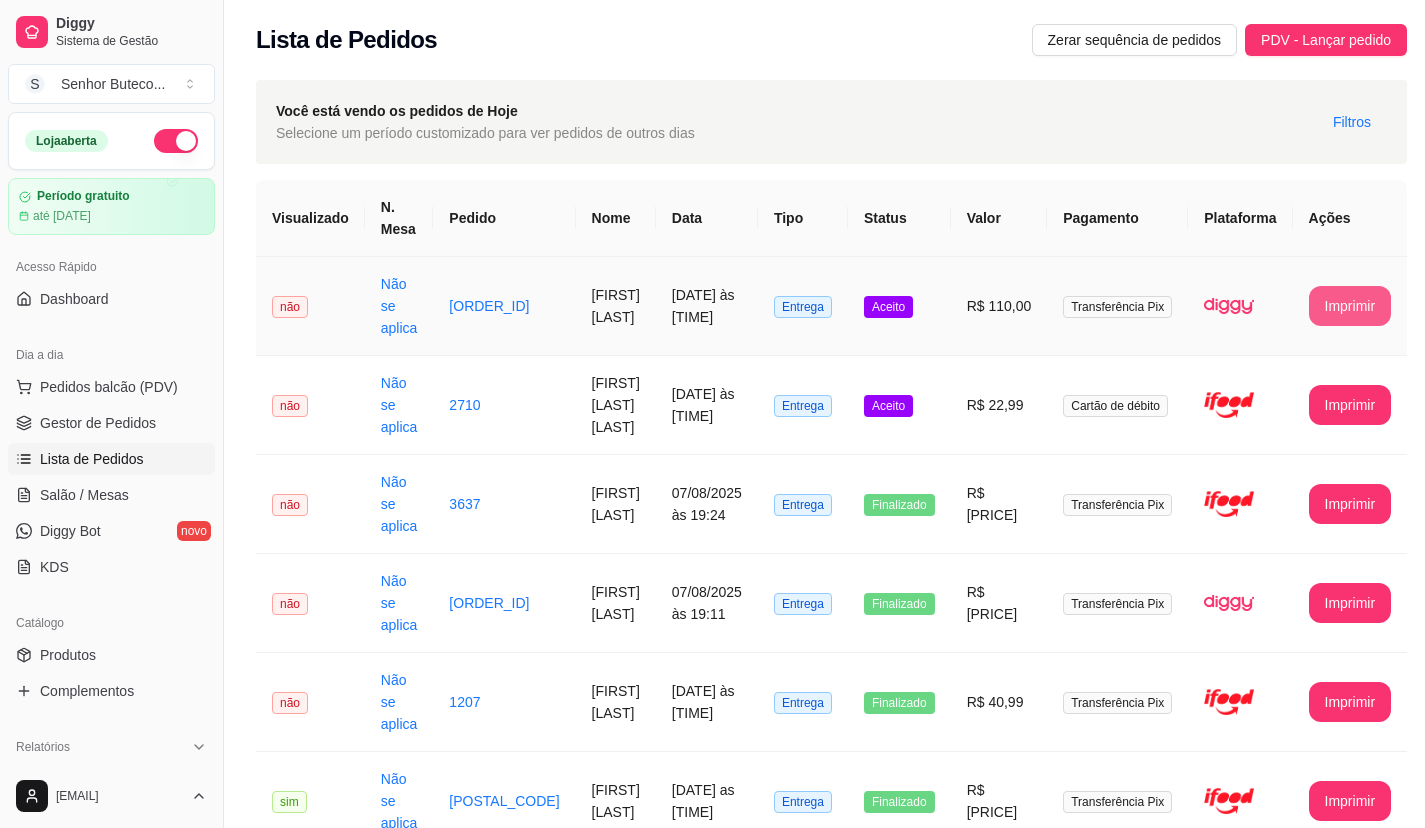 scroll, scrollTop: 0, scrollLeft: 0, axis: both 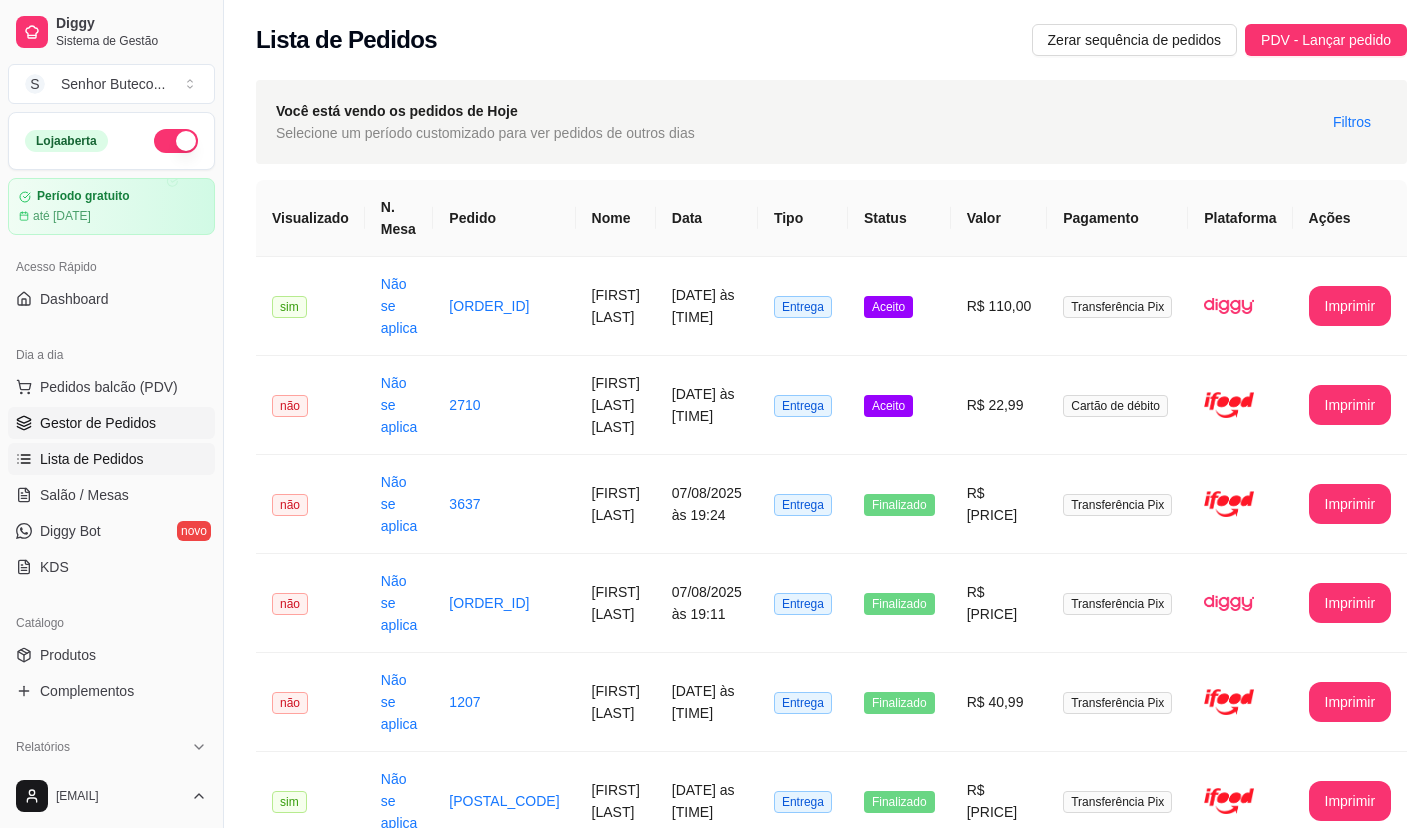 click on "Gestor de Pedidos" at bounding box center (111, 423) 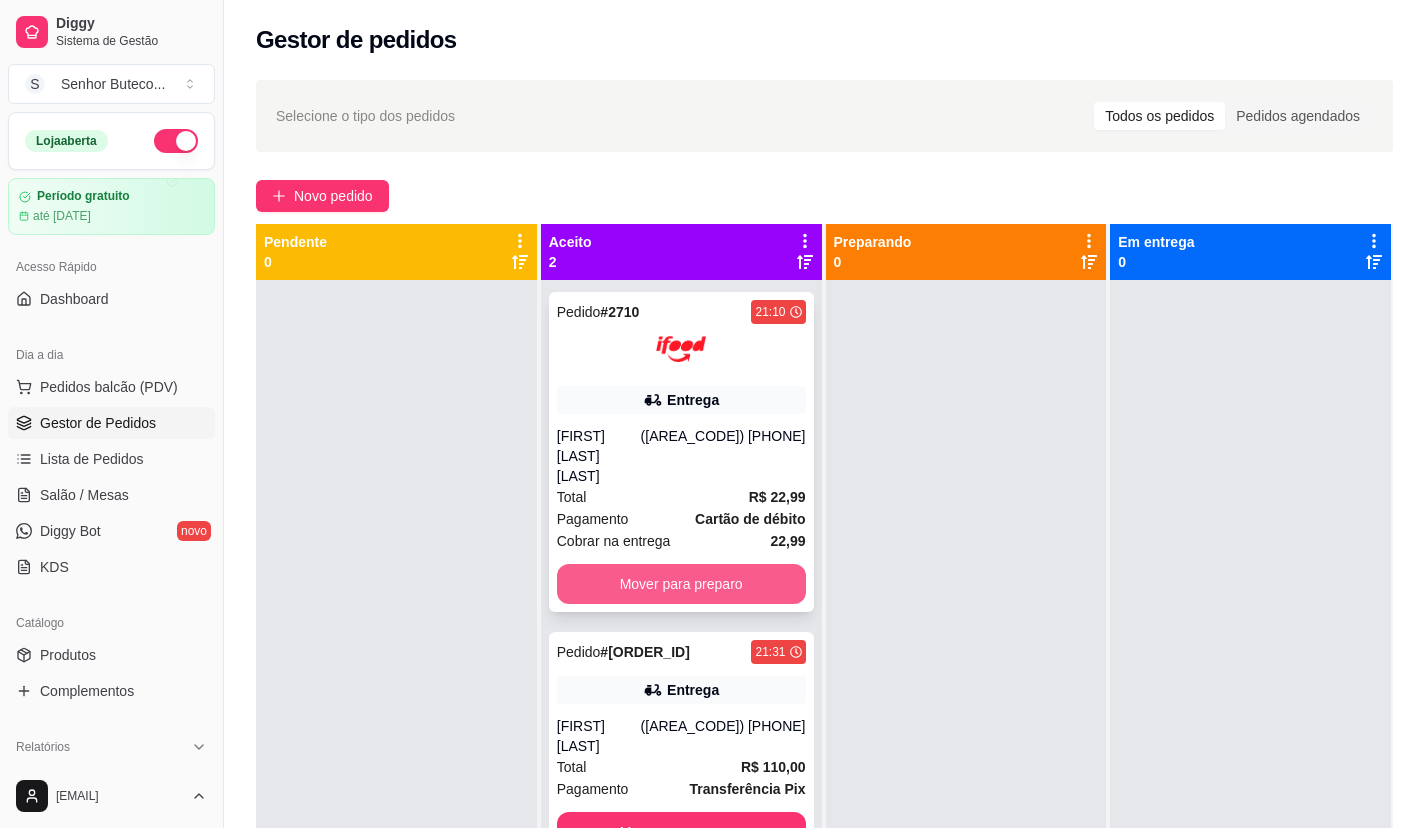 click on "Mover para preparo" at bounding box center (681, 584) 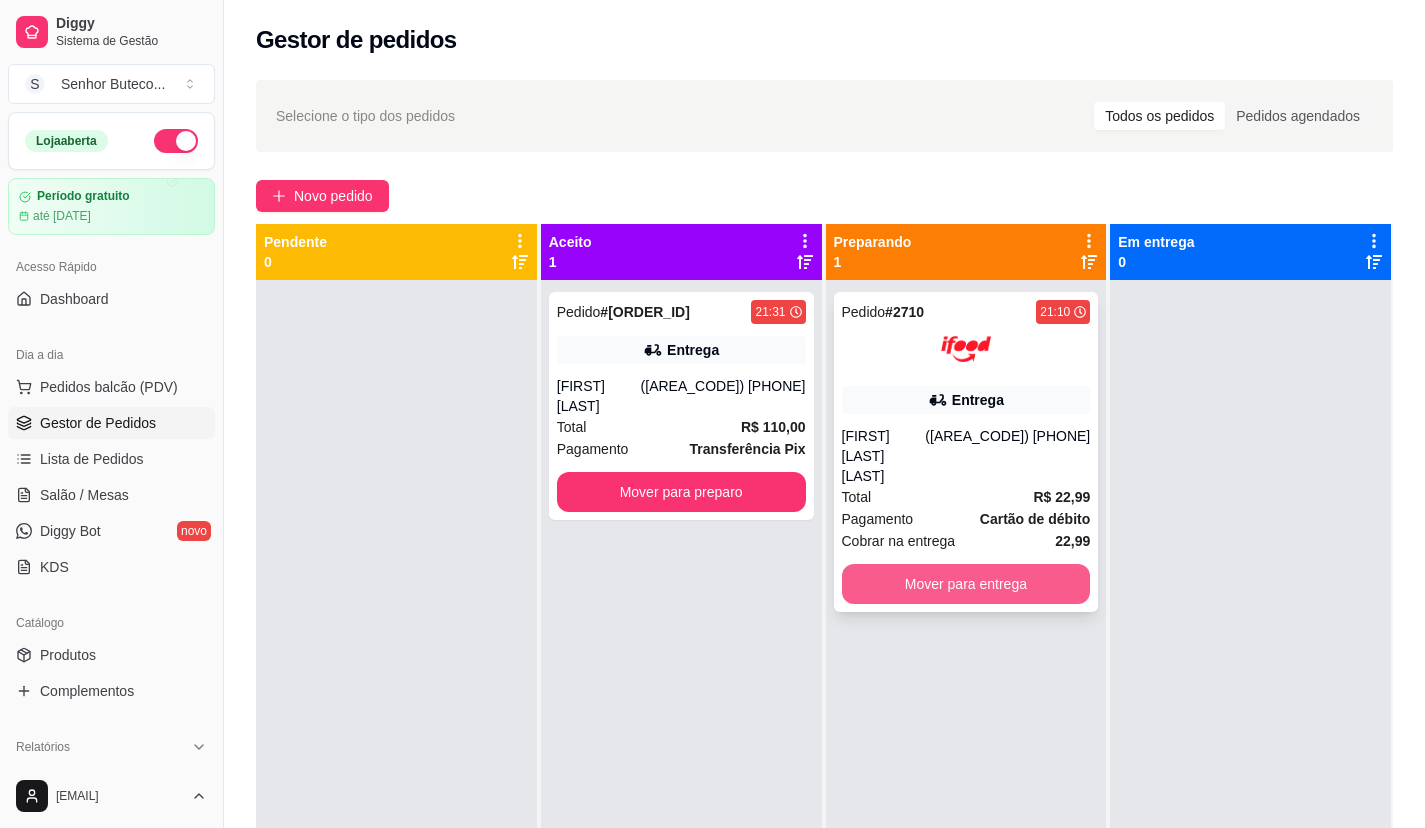 click on "Mover para entrega" at bounding box center [966, 584] 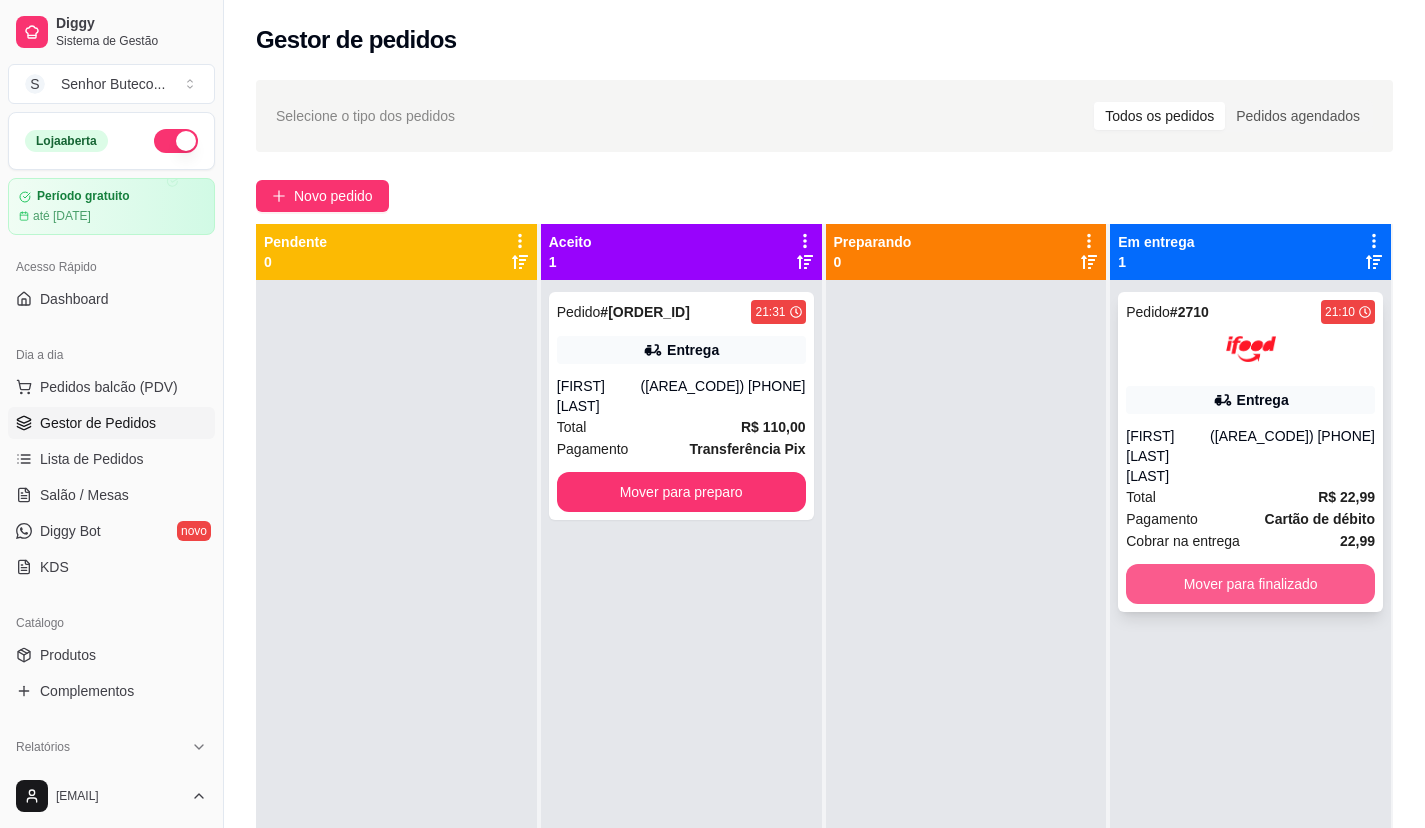 click on "Mover para finalizado" at bounding box center (1250, 584) 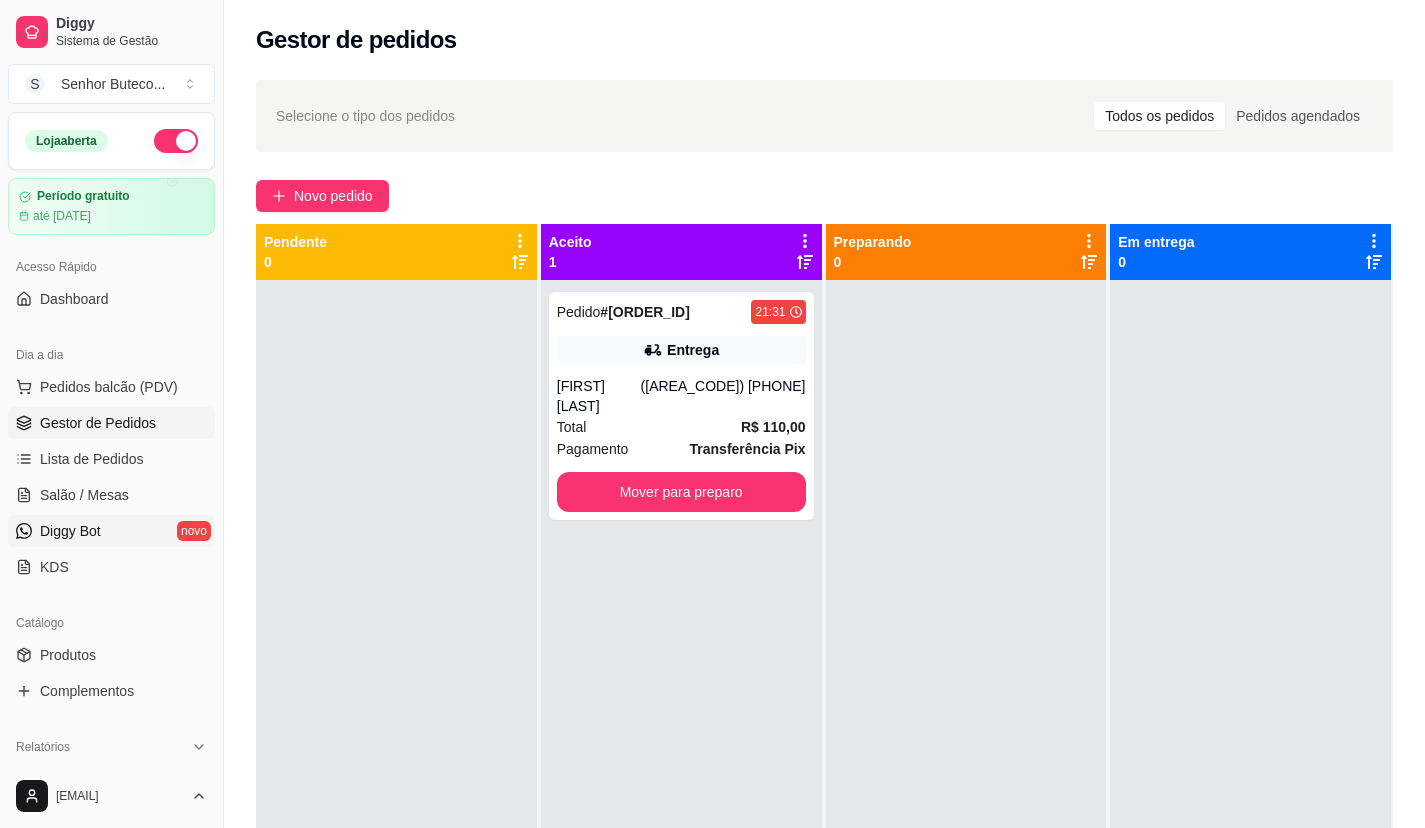 scroll, scrollTop: 200, scrollLeft: 0, axis: vertical 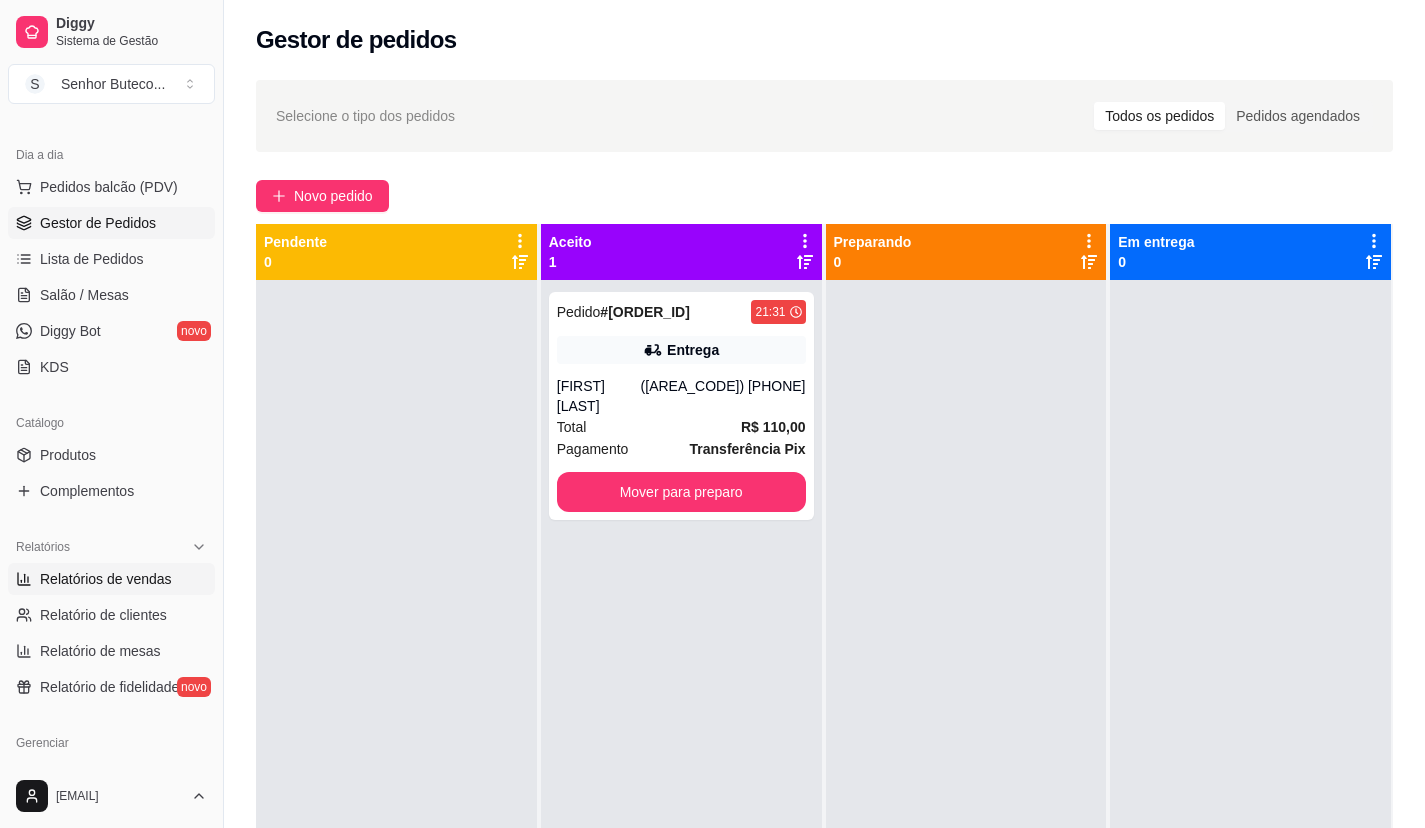 click on "Relatórios de vendas" at bounding box center (111, 579) 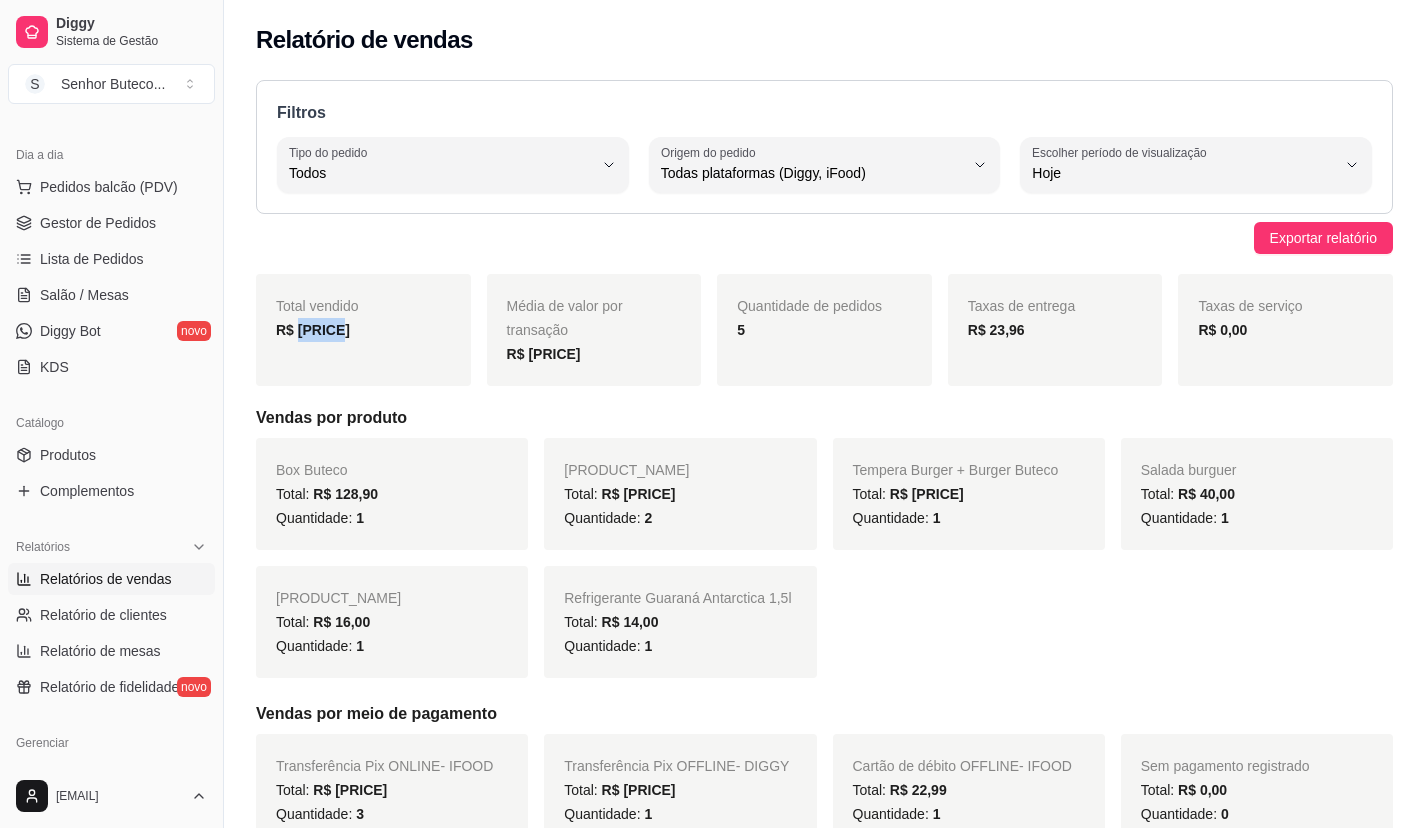 drag, startPoint x: 363, startPoint y: 338, endPoint x: 299, endPoint y: 338, distance: 64 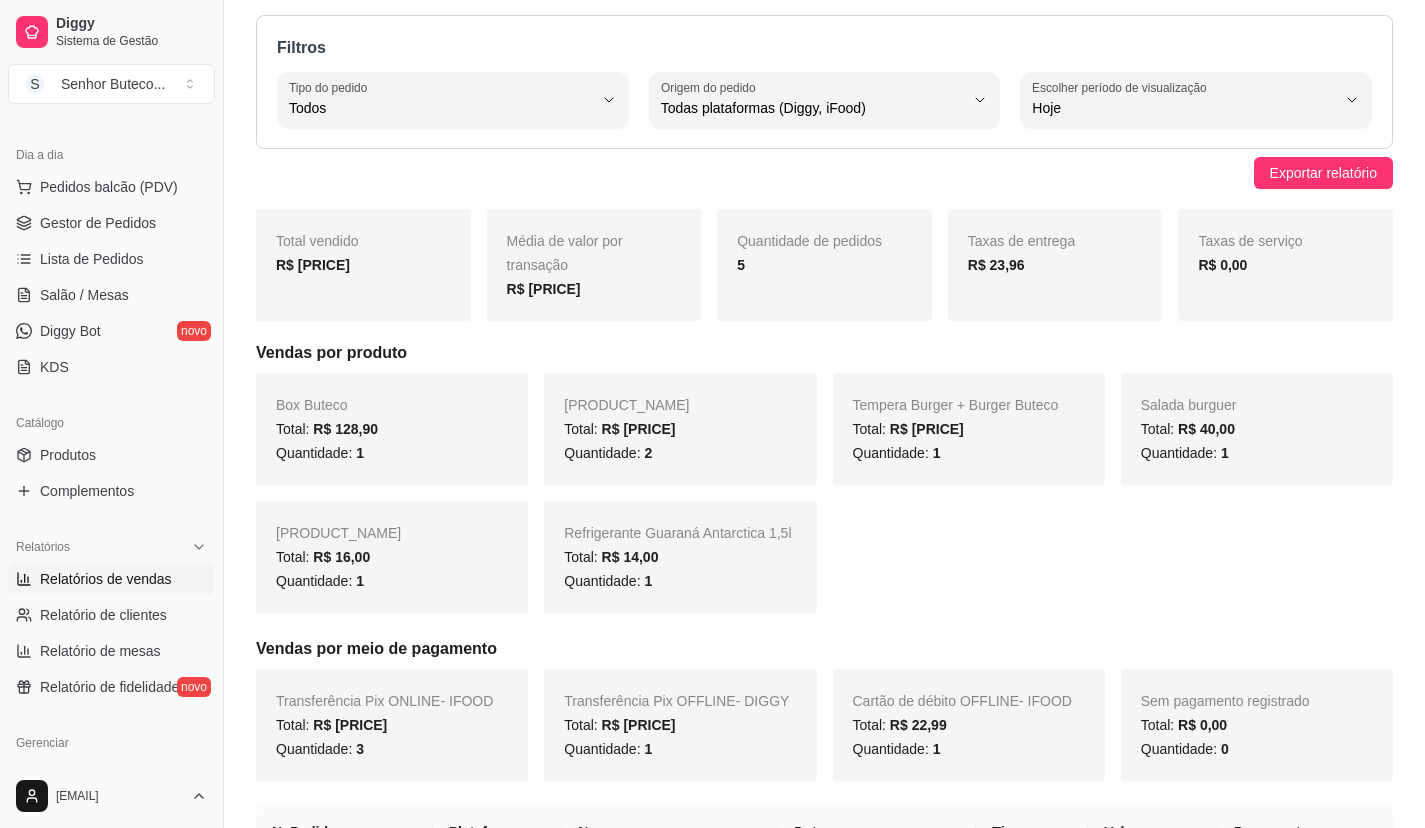 scroll, scrollTop: 100, scrollLeft: 0, axis: vertical 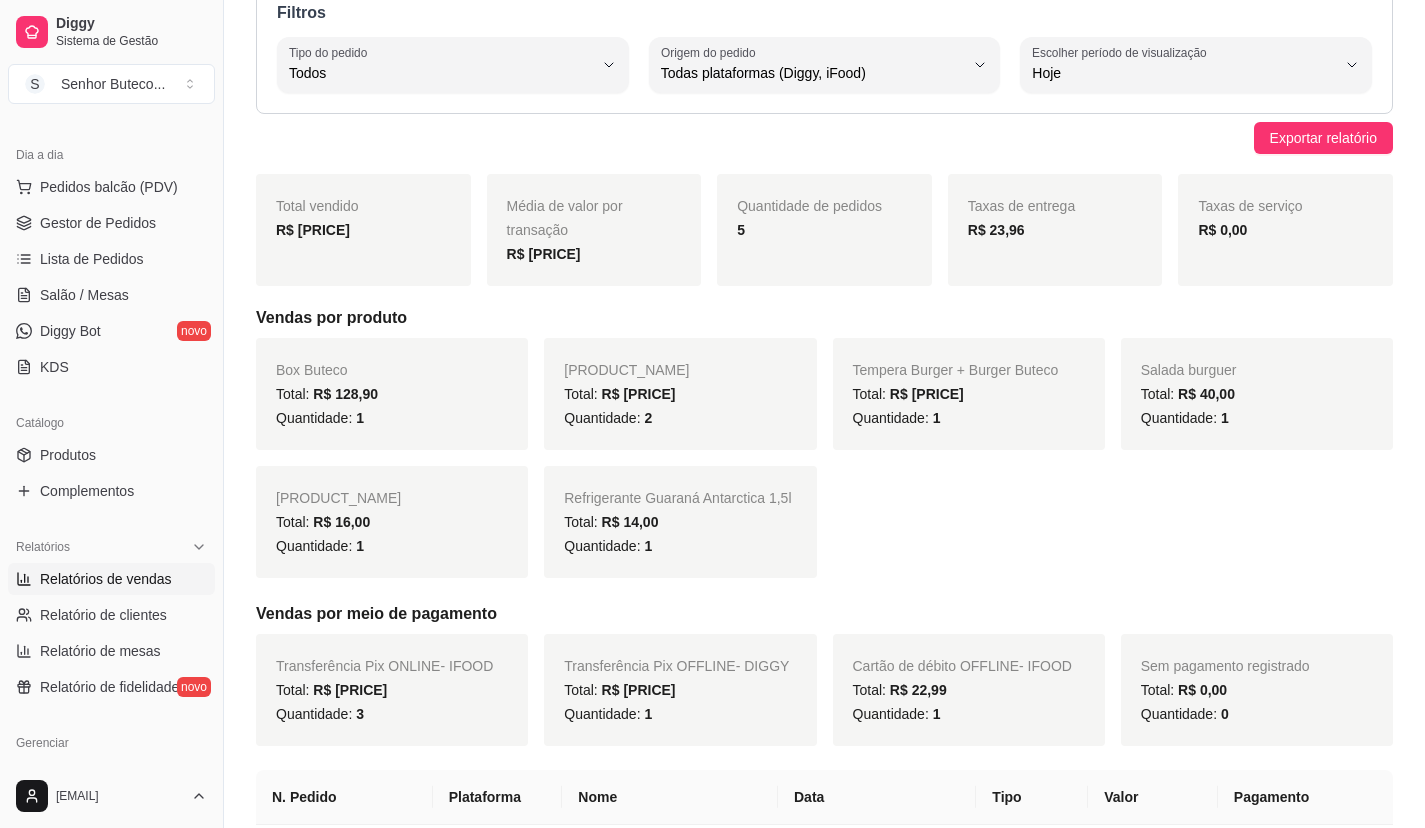 click on "Quantidade:   2" at bounding box center (680, 418) 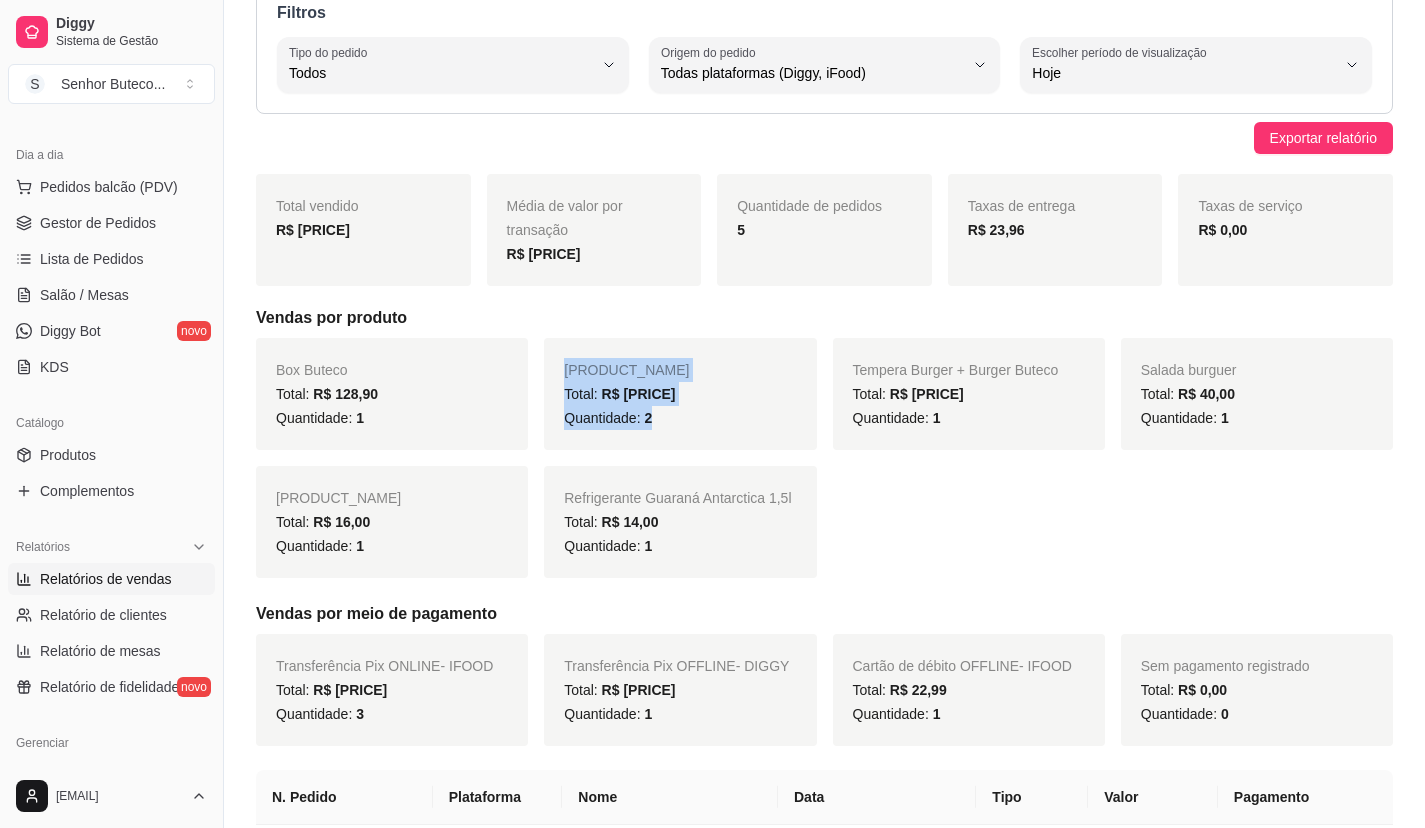 drag, startPoint x: 556, startPoint y: 367, endPoint x: 703, endPoint y: 426, distance: 158.39824 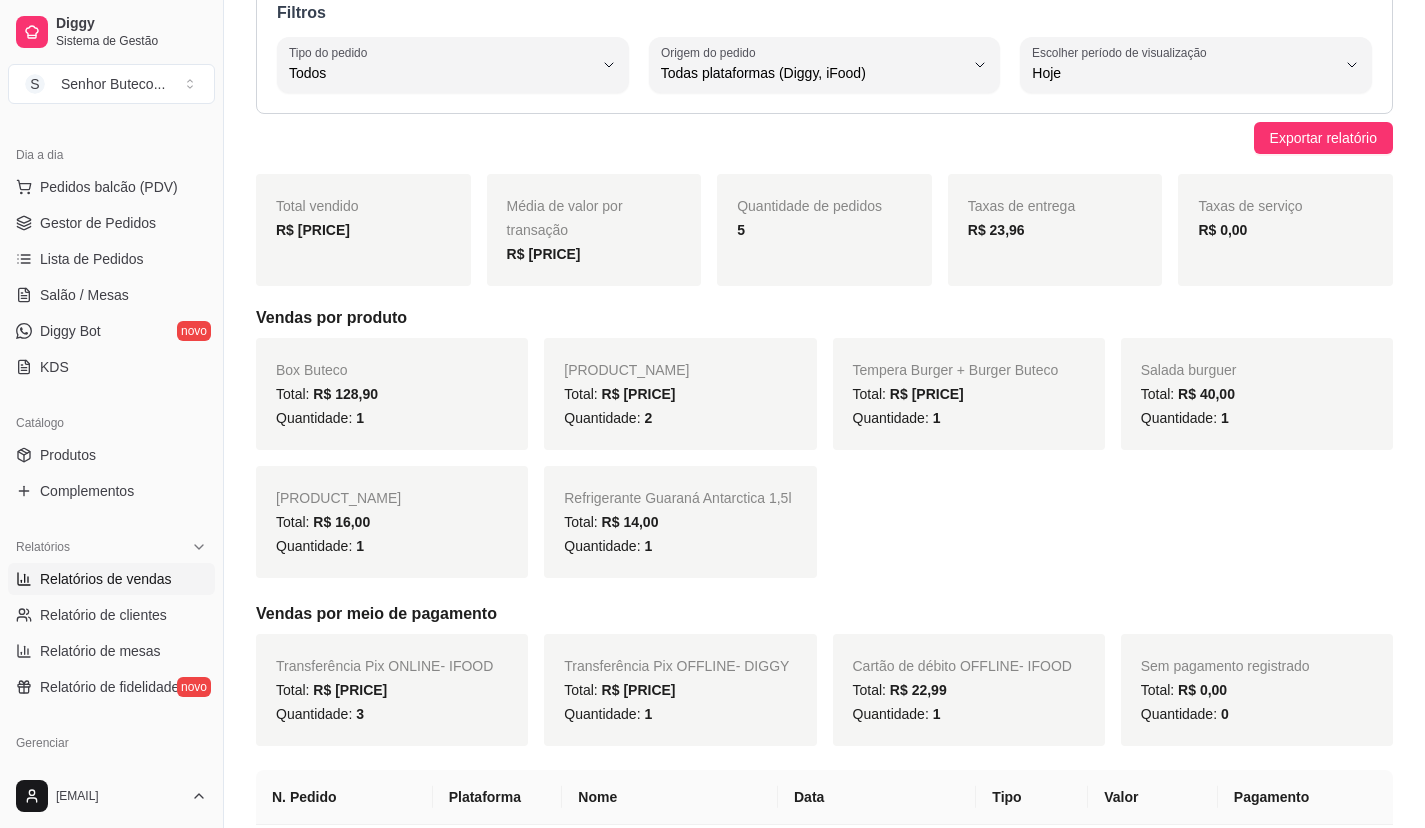 click on "Quantidade:   2" at bounding box center (680, 418) 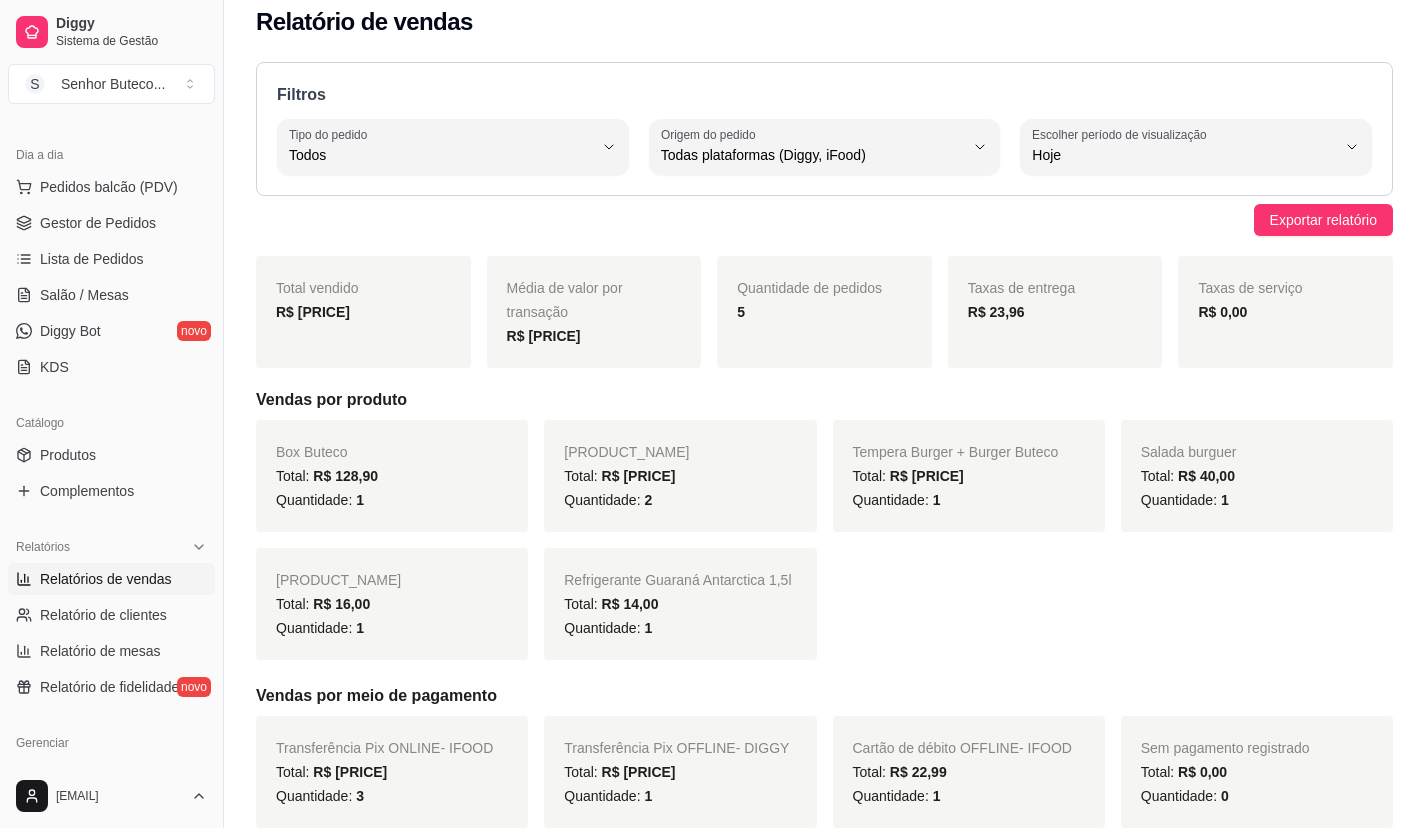 scroll, scrollTop: 0, scrollLeft: 0, axis: both 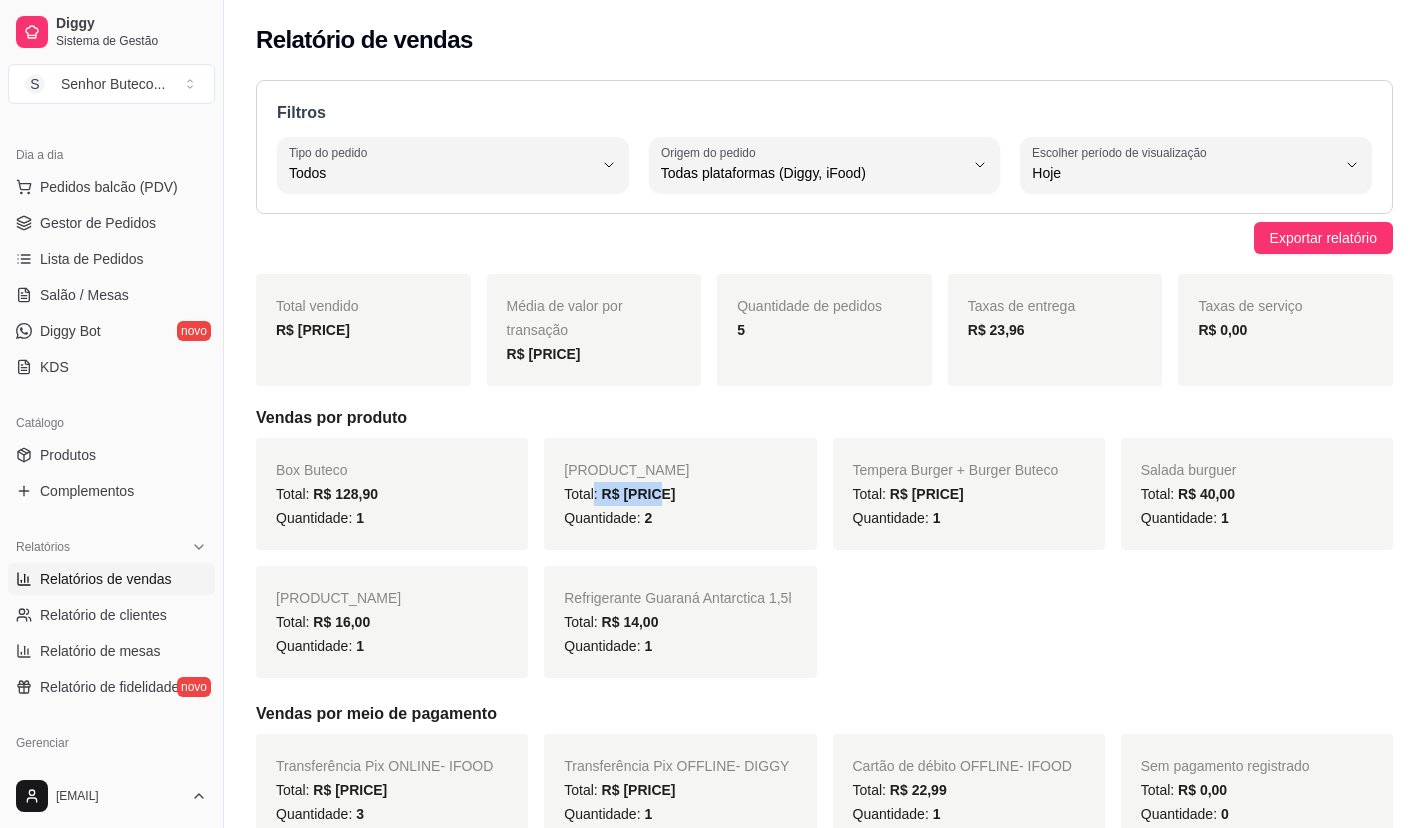 drag, startPoint x: 679, startPoint y: 499, endPoint x: 595, endPoint y: 498, distance: 84.00595 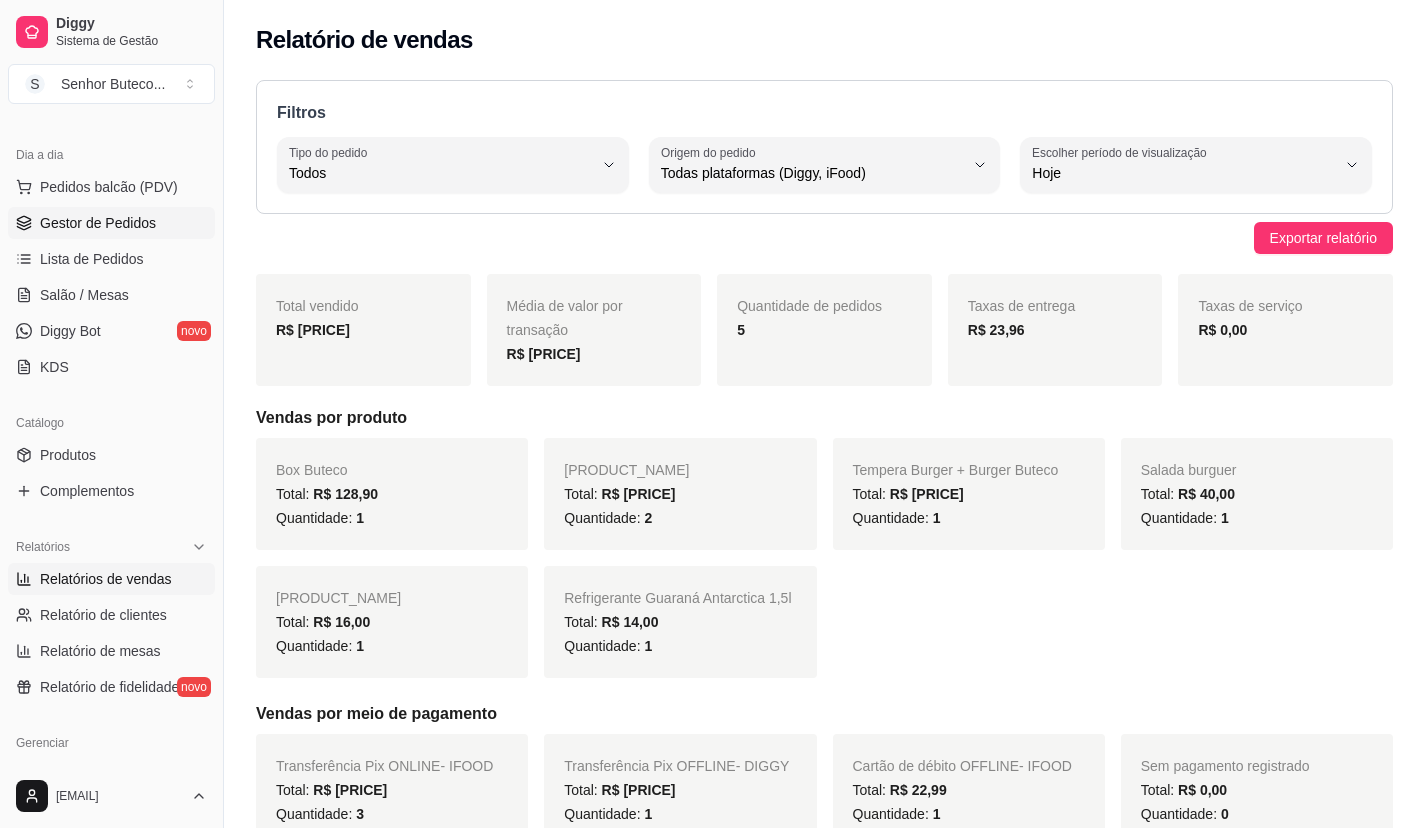 click on "Gestor de Pedidos" at bounding box center (98, 223) 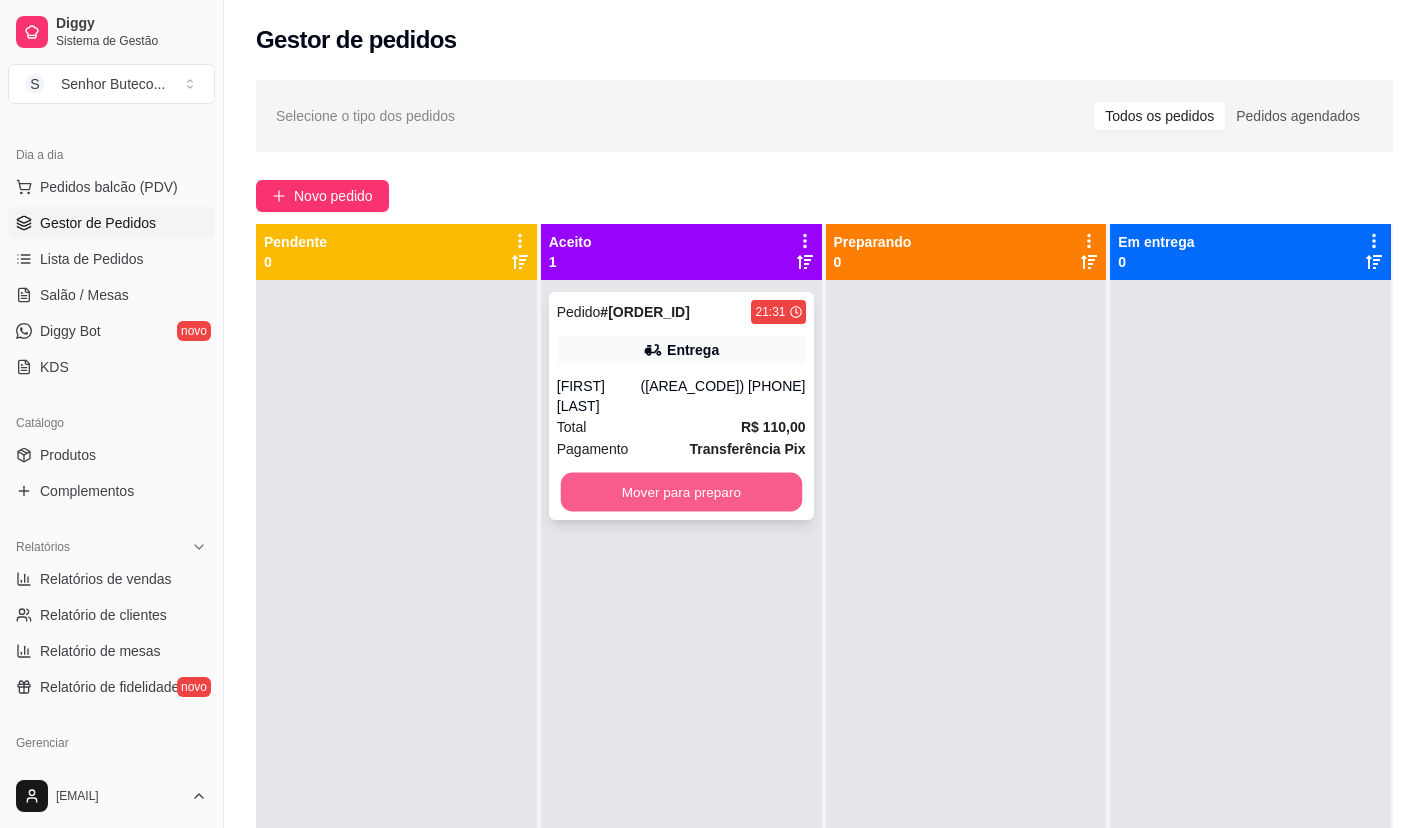 click on "Mover para preparo" at bounding box center [680, 492] 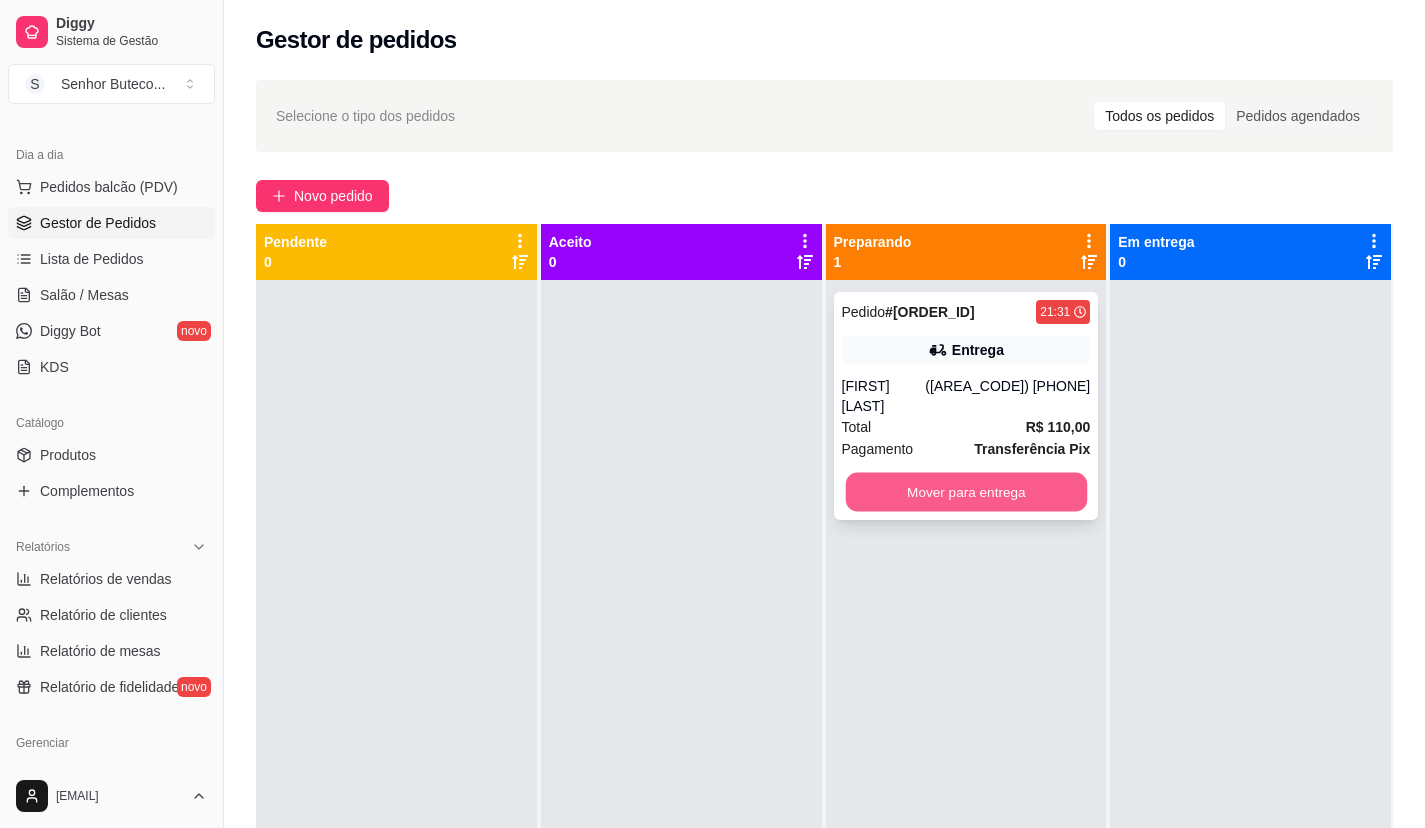click on "Mover para entrega" at bounding box center (965, 492) 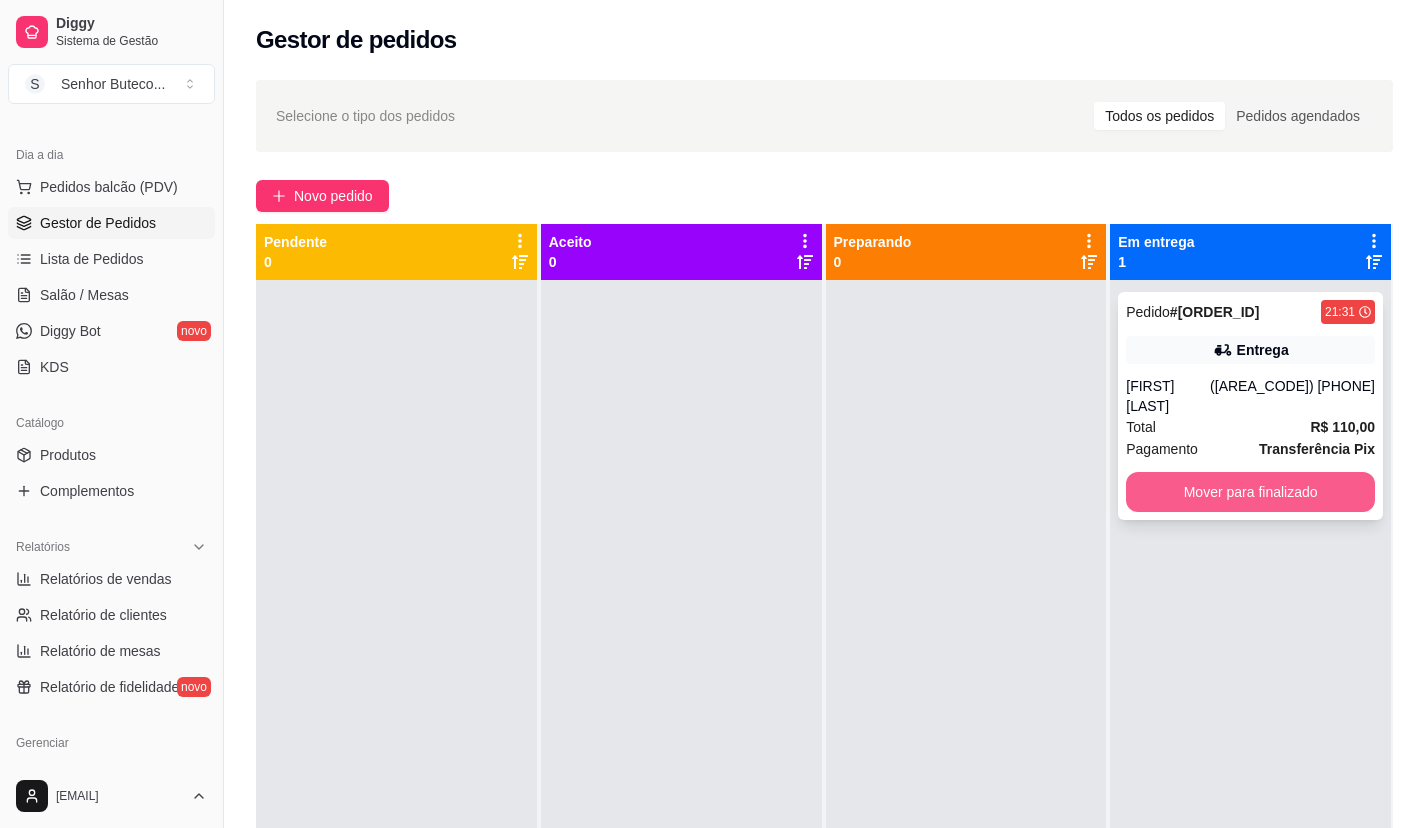 click on "Mover para finalizado" at bounding box center [1250, 492] 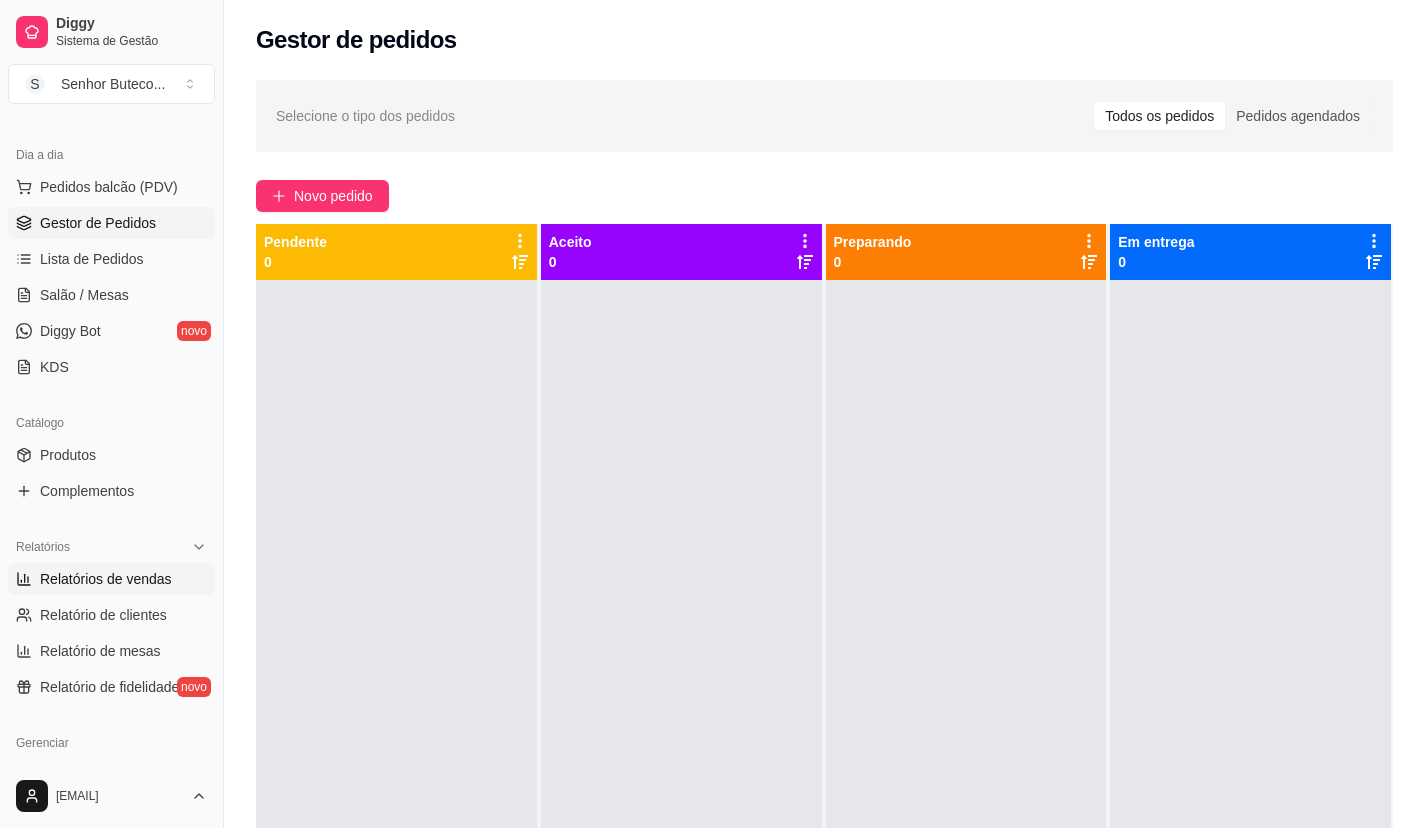 click on "Relatórios de vendas" at bounding box center [111, 579] 